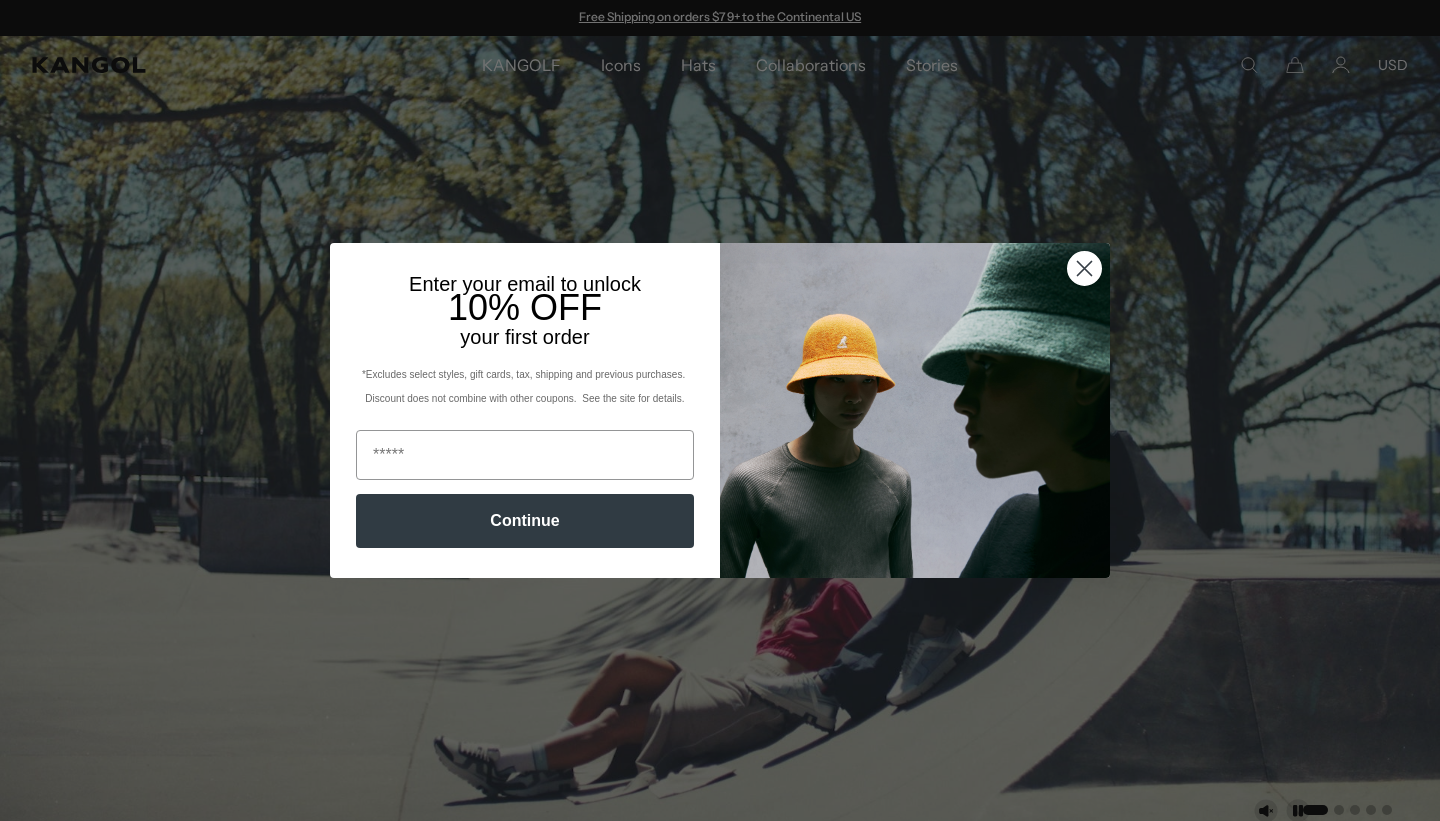 click 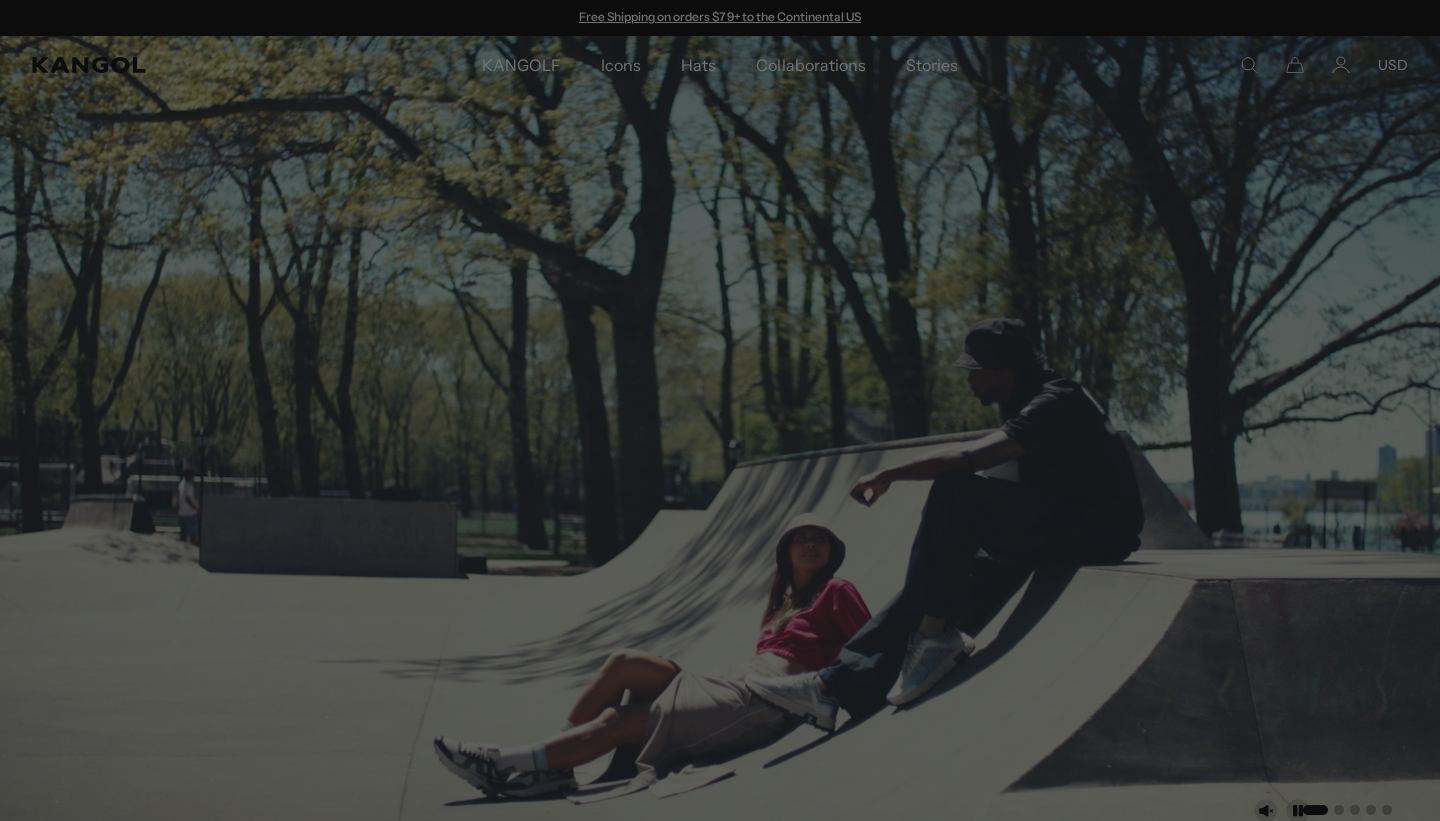 scroll, scrollTop: 0, scrollLeft: 0, axis: both 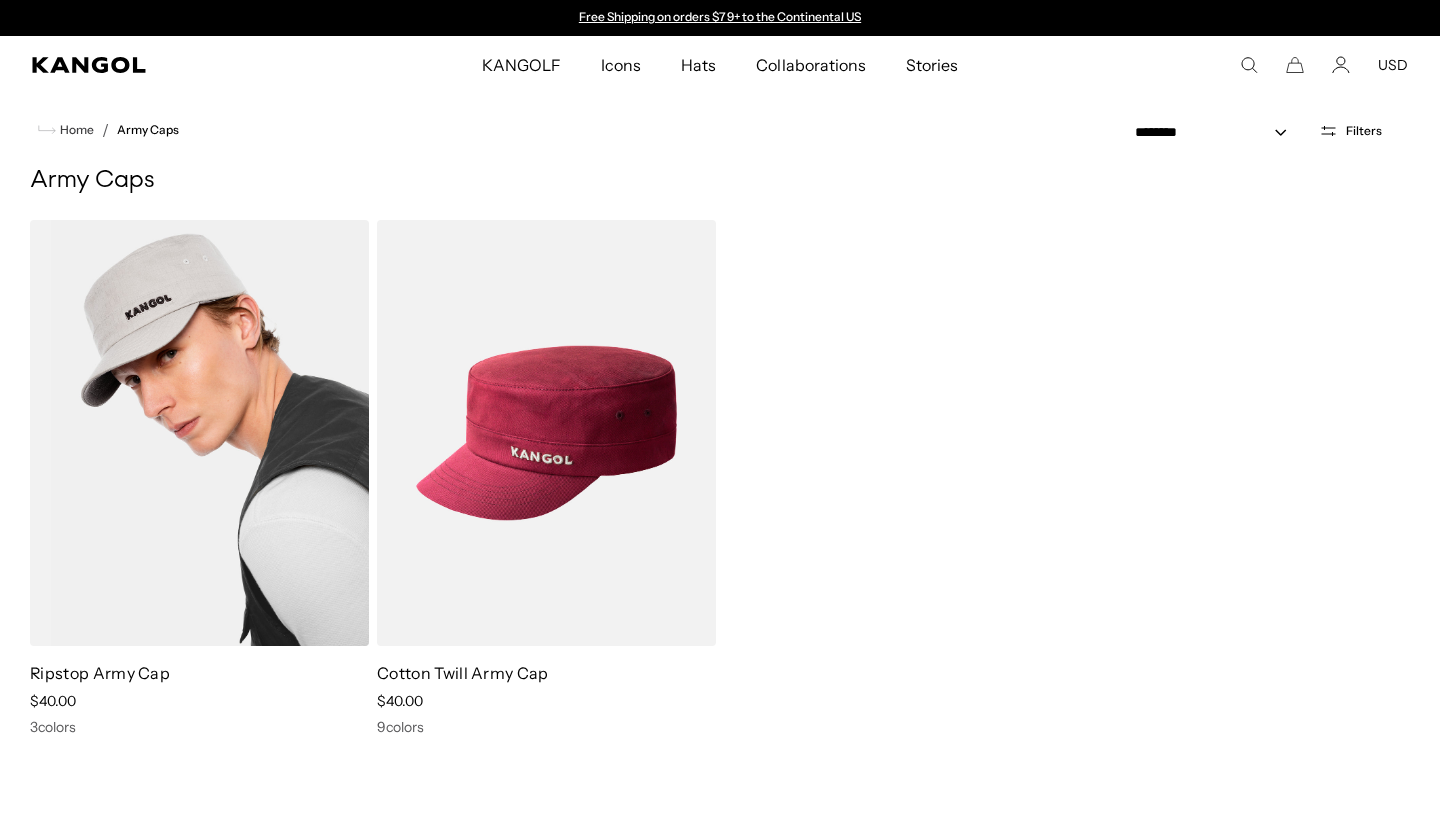 click at bounding box center (199, 433) 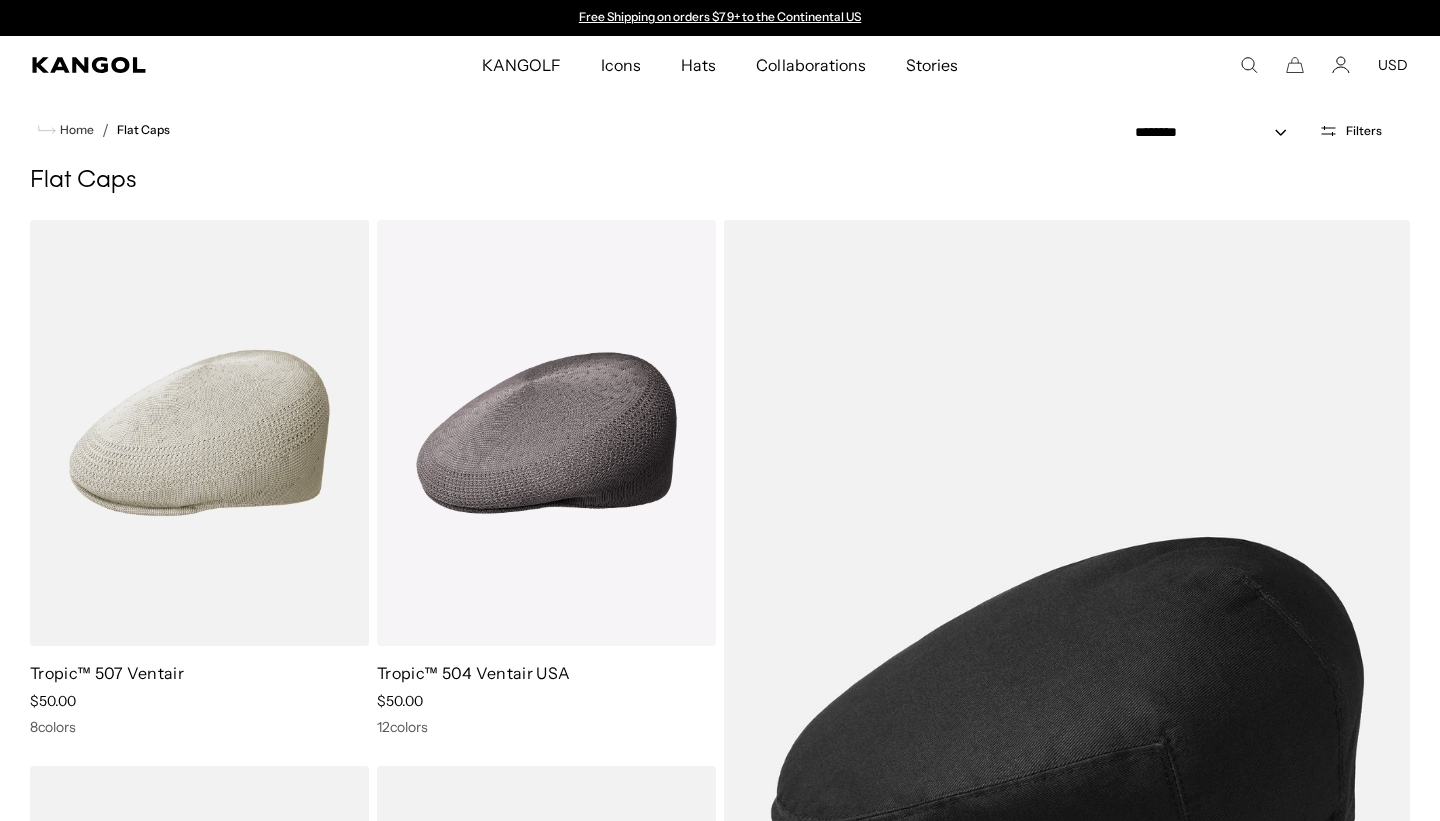 scroll, scrollTop: 0, scrollLeft: 0, axis: both 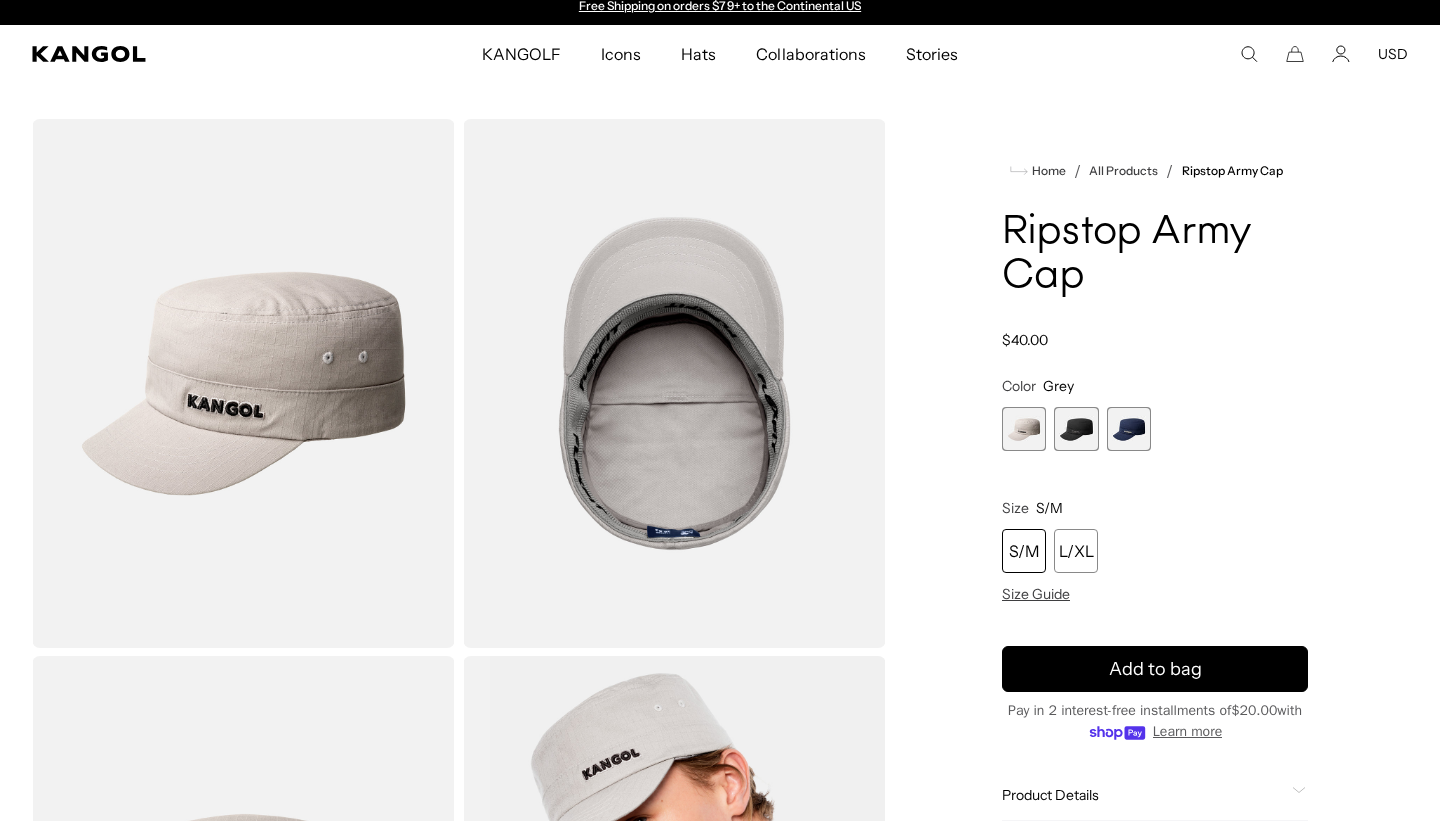 click at bounding box center [1076, 429] 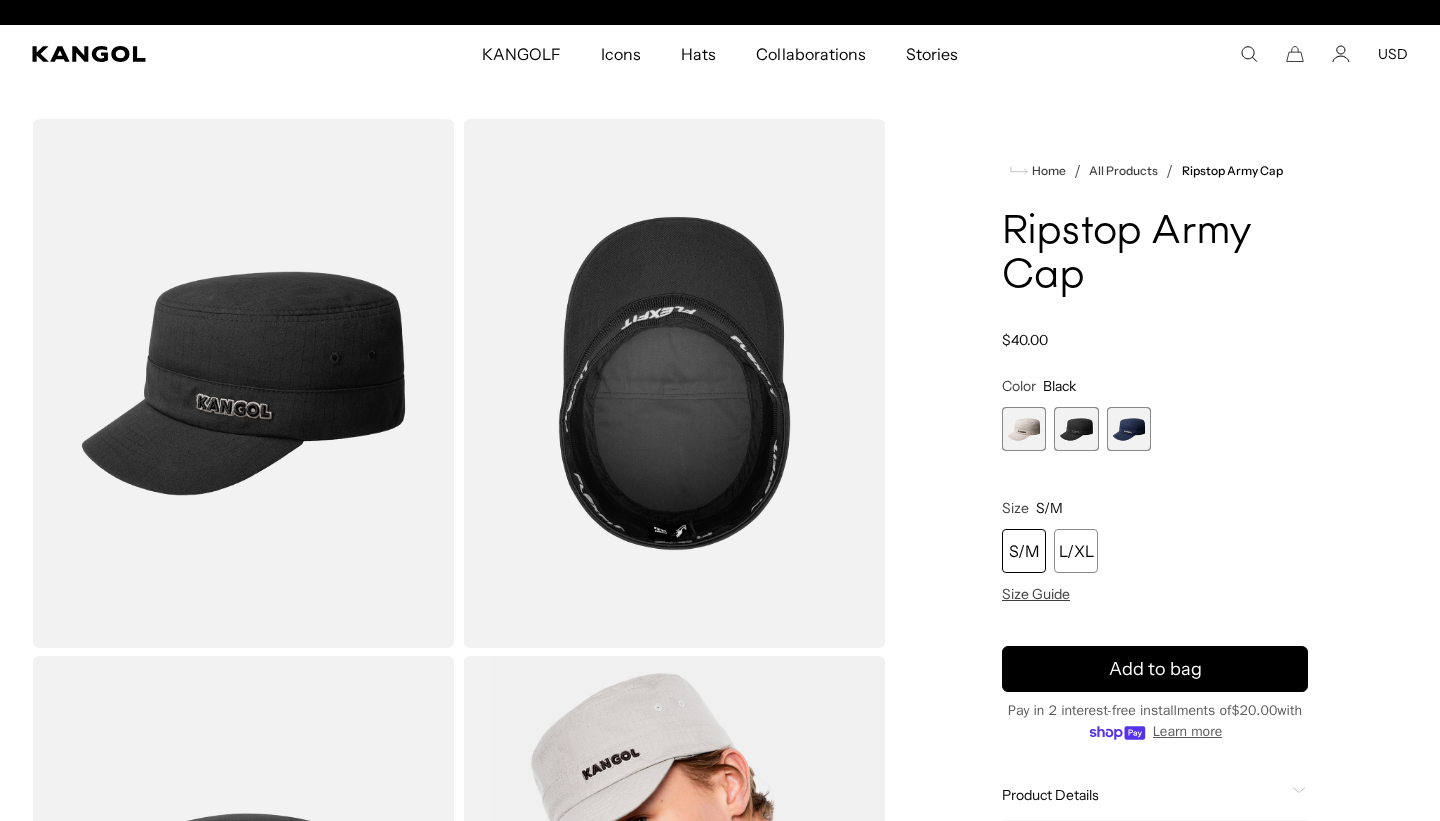 scroll, scrollTop: 0, scrollLeft: 412, axis: horizontal 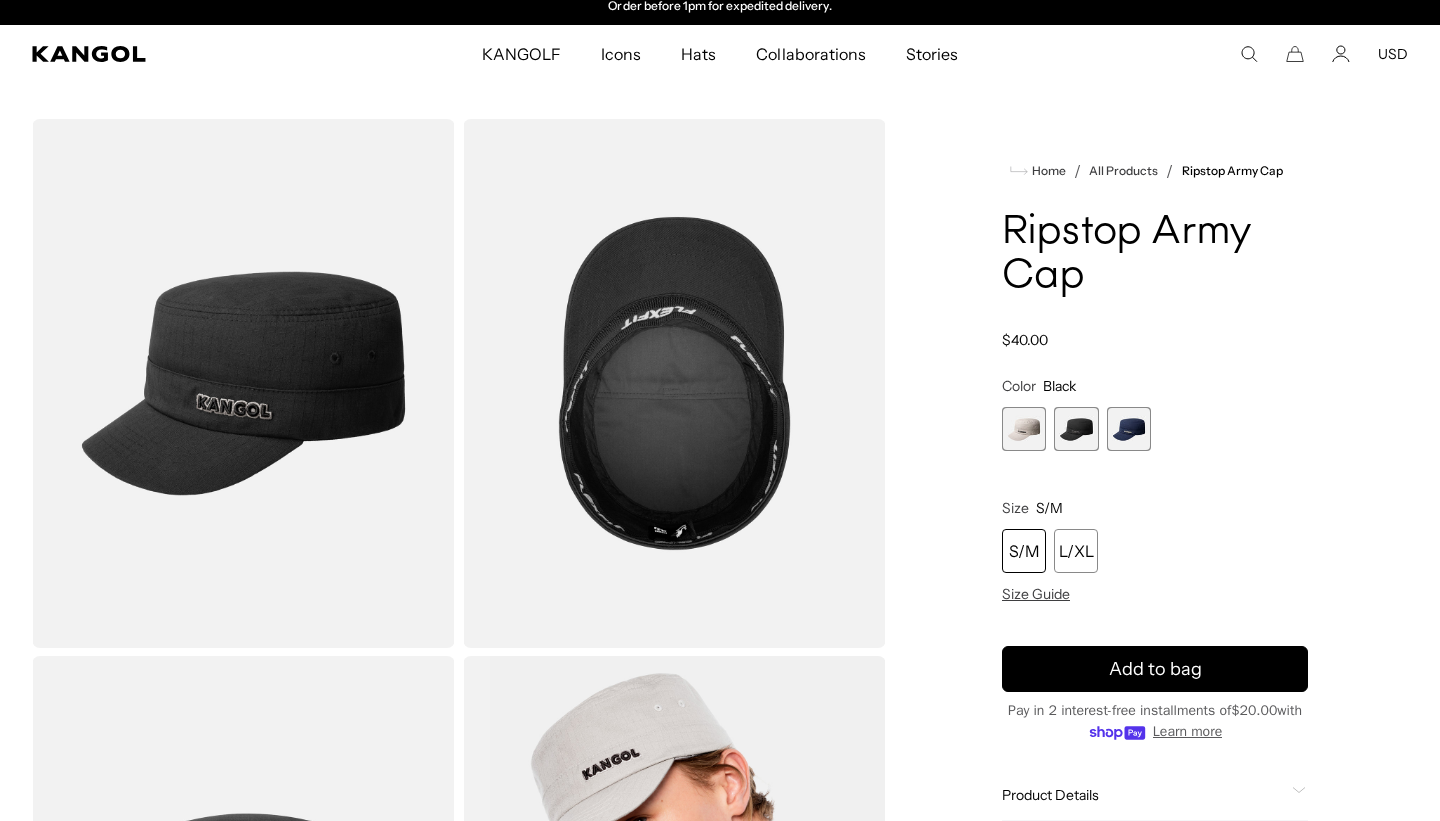 click at bounding box center [1129, 429] 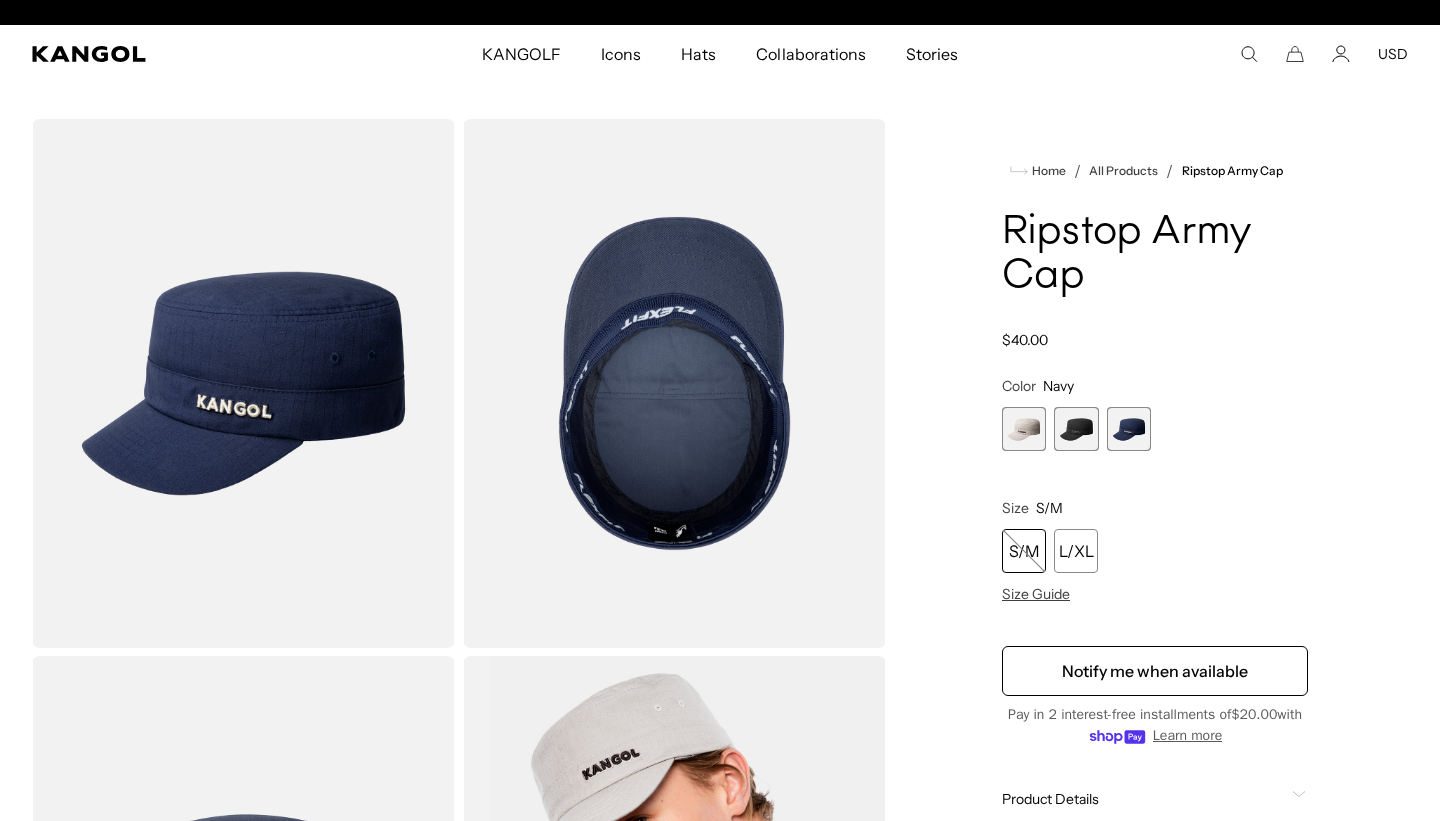 scroll, scrollTop: 0, scrollLeft: 0, axis: both 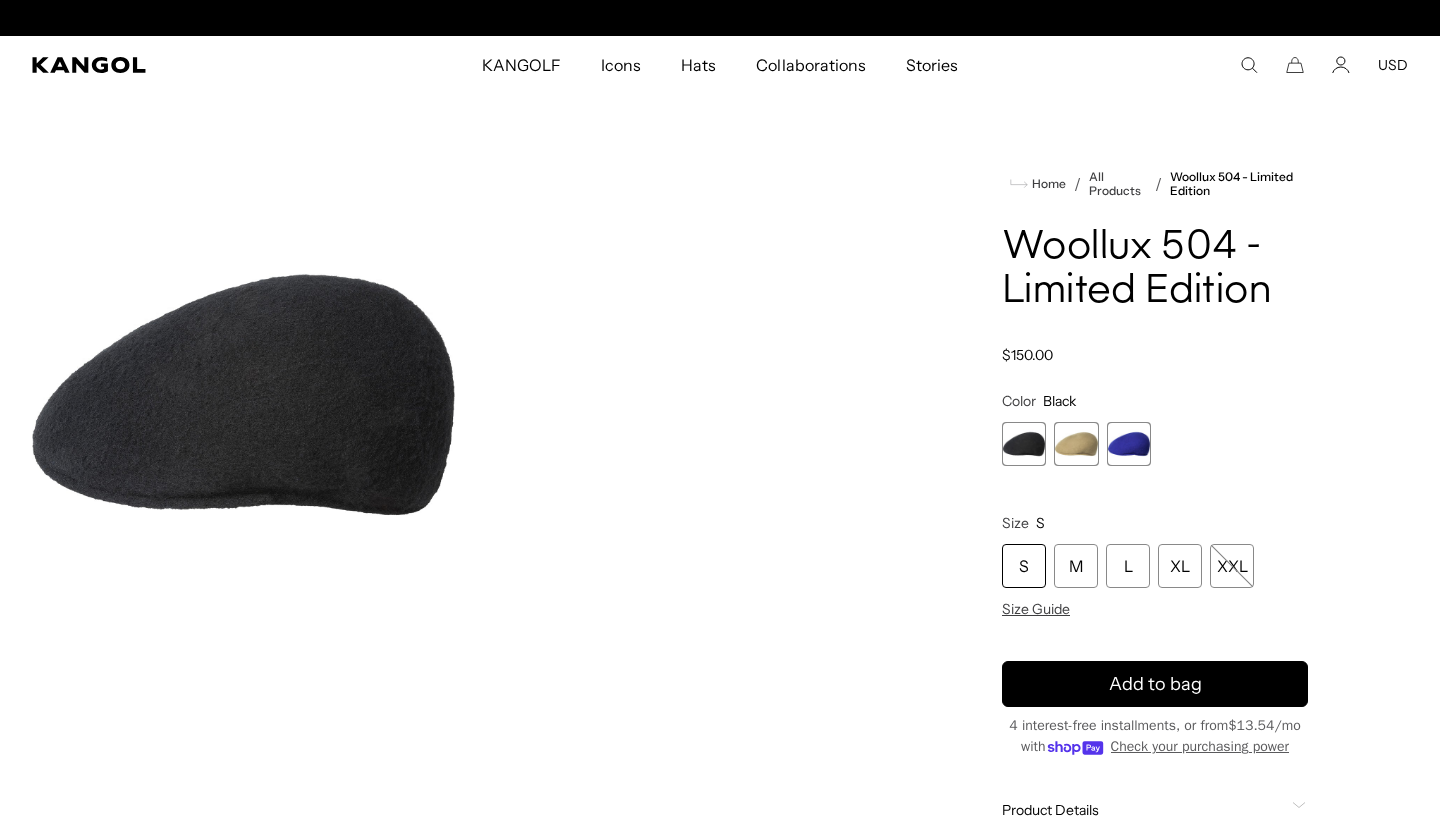 click at bounding box center (1076, 444) 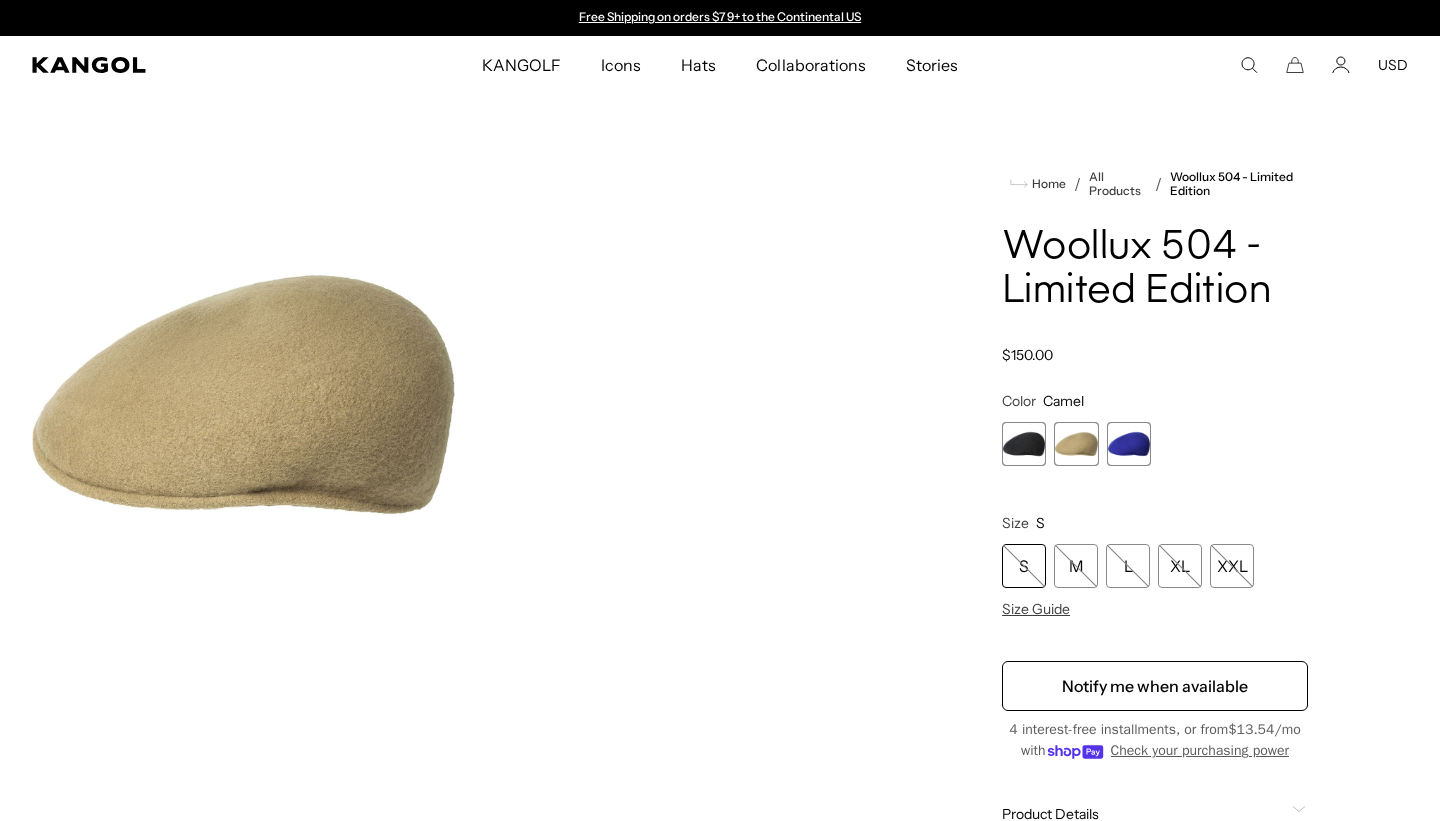 click at bounding box center (1129, 444) 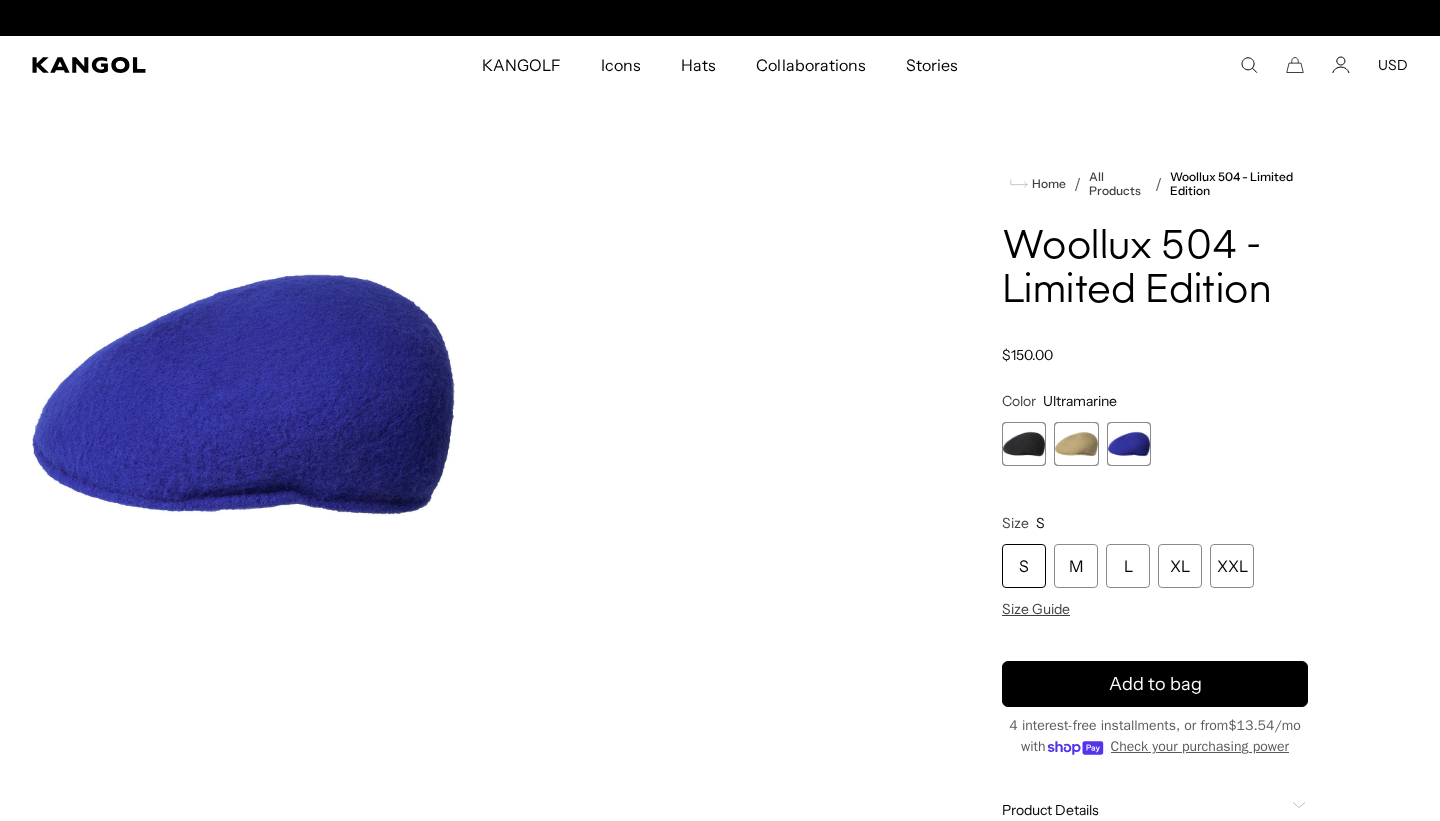 scroll, scrollTop: 0, scrollLeft: 412, axis: horizontal 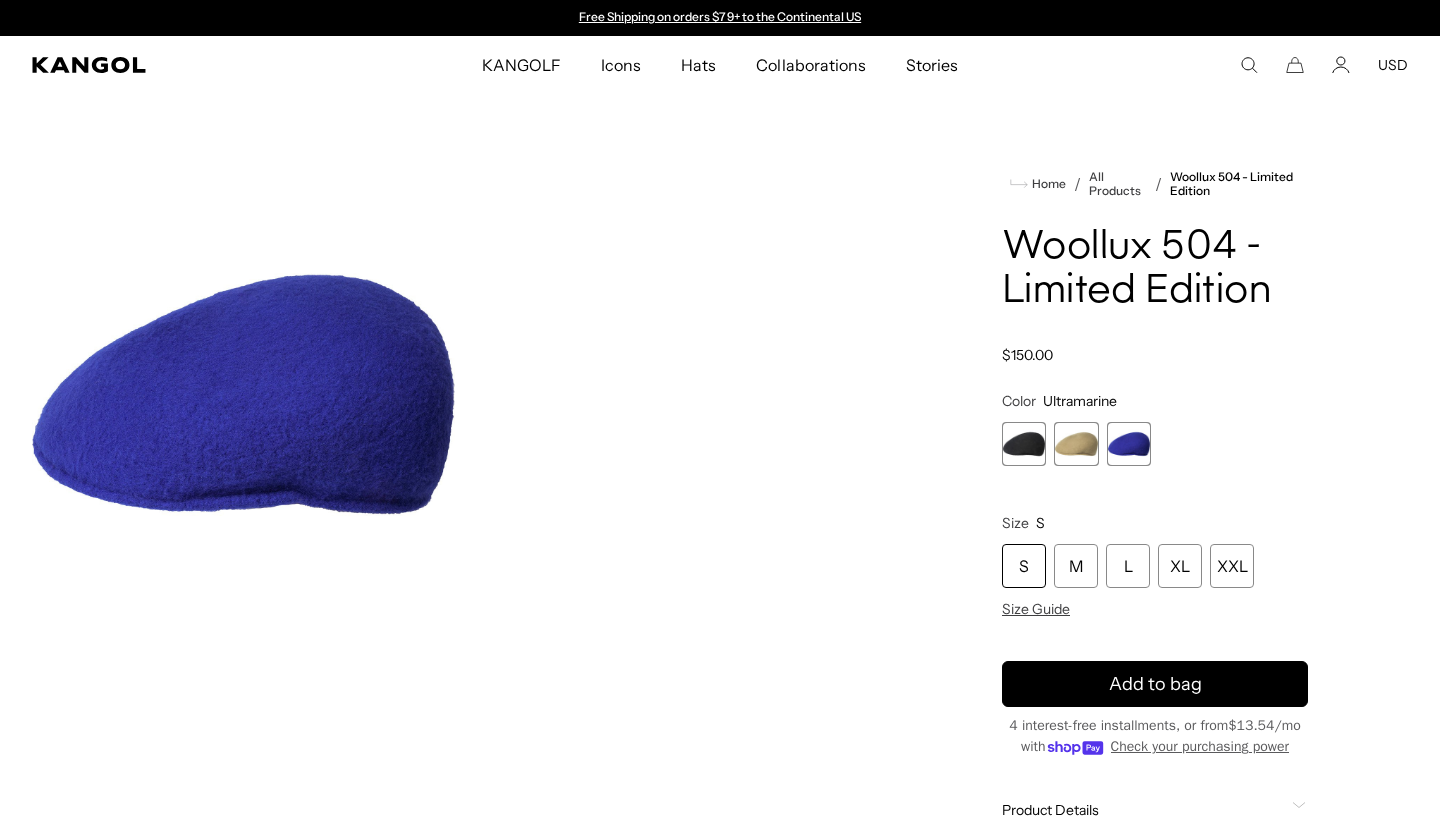 click at bounding box center [1076, 444] 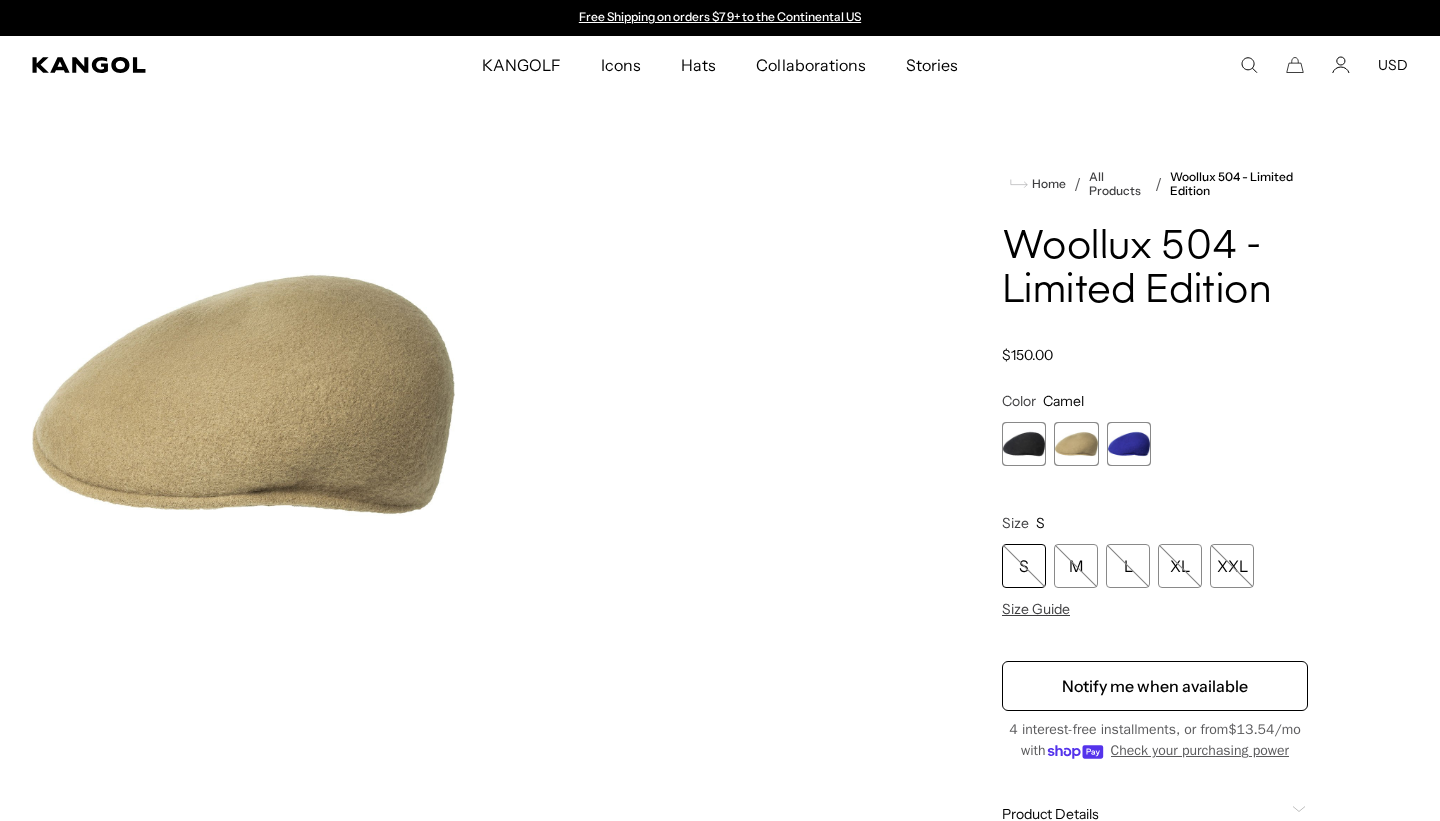 click at bounding box center [1076, 444] 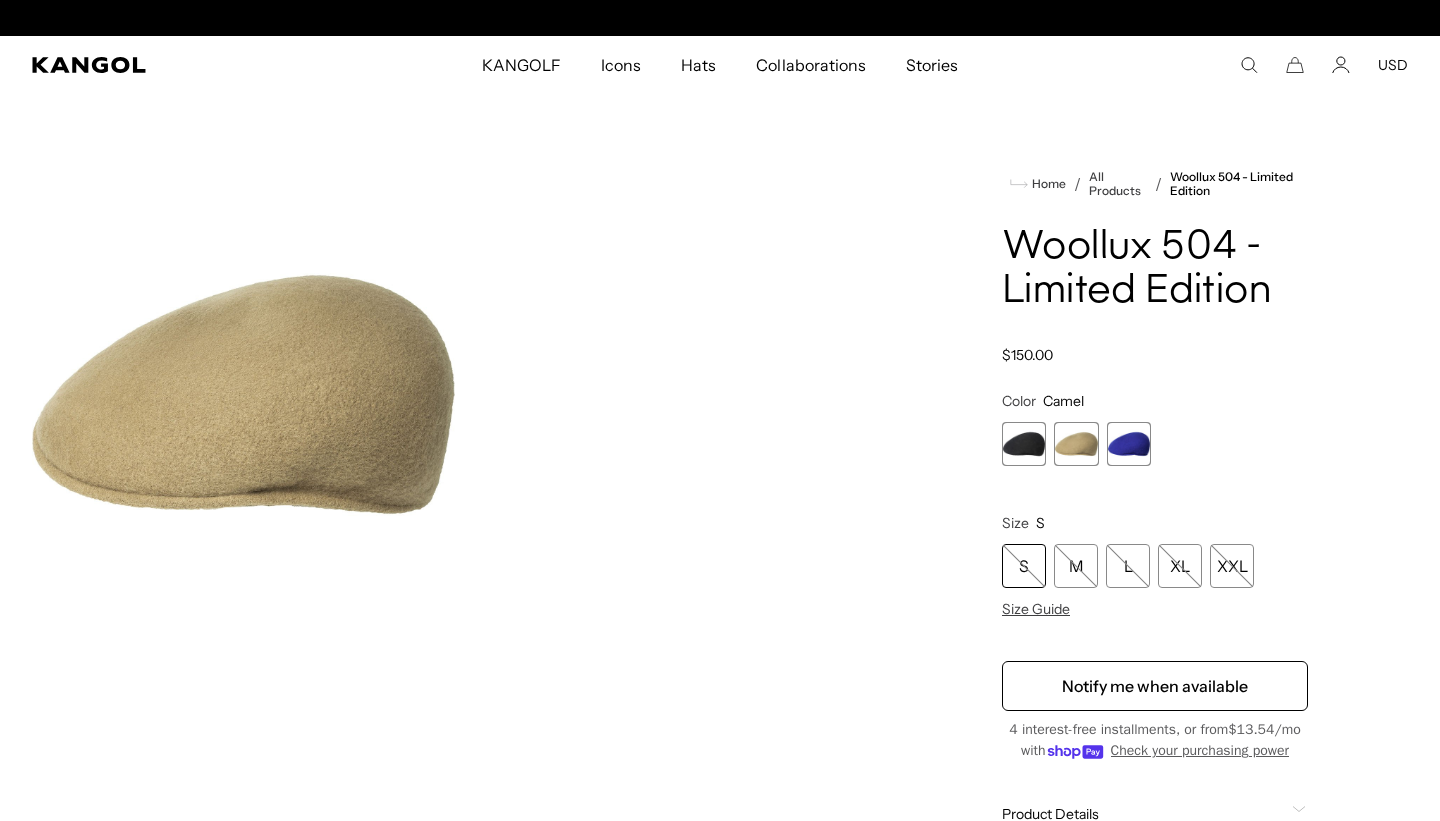 scroll, scrollTop: 0, scrollLeft: 412, axis: horizontal 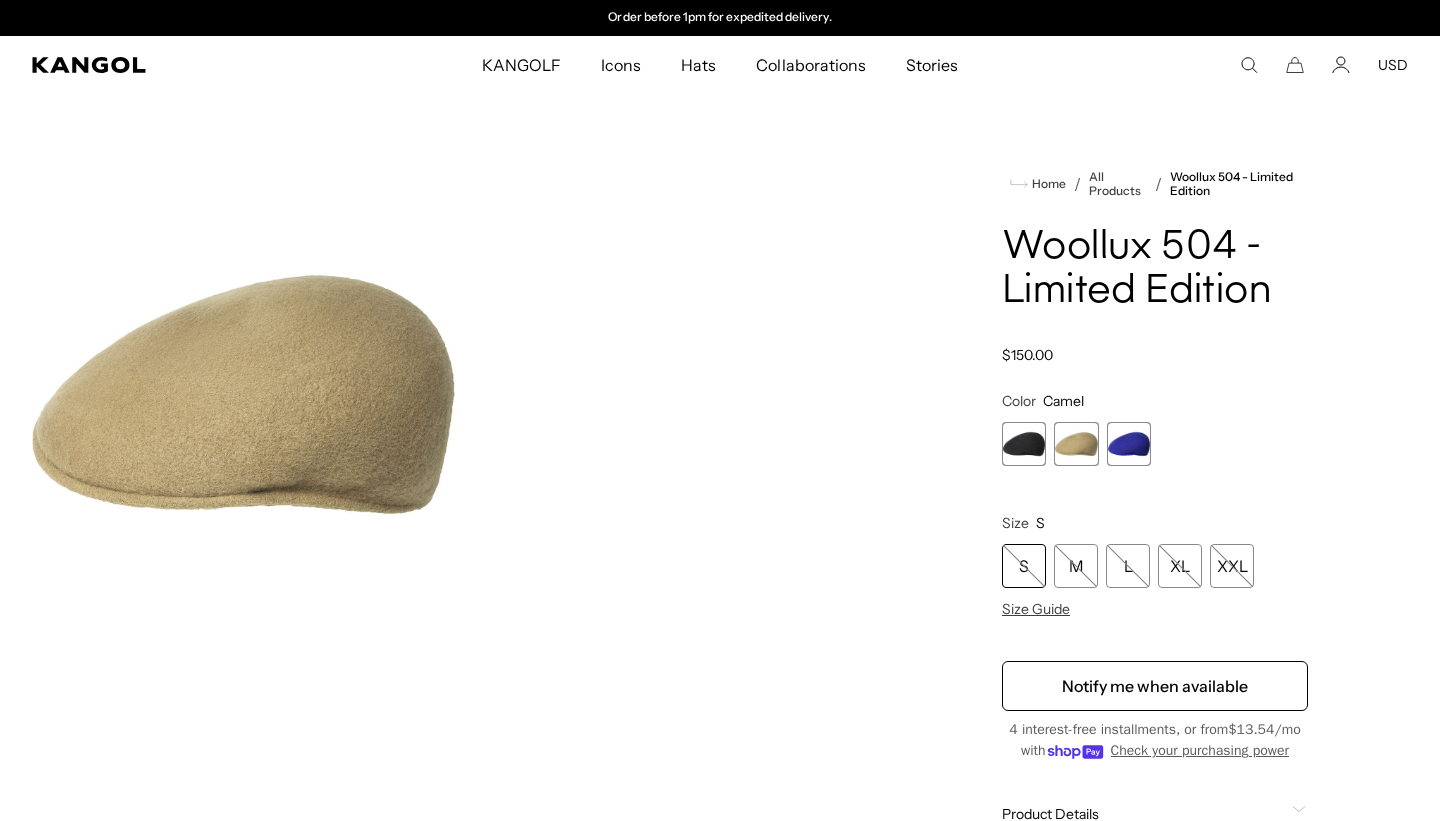 click at bounding box center (1024, 444) 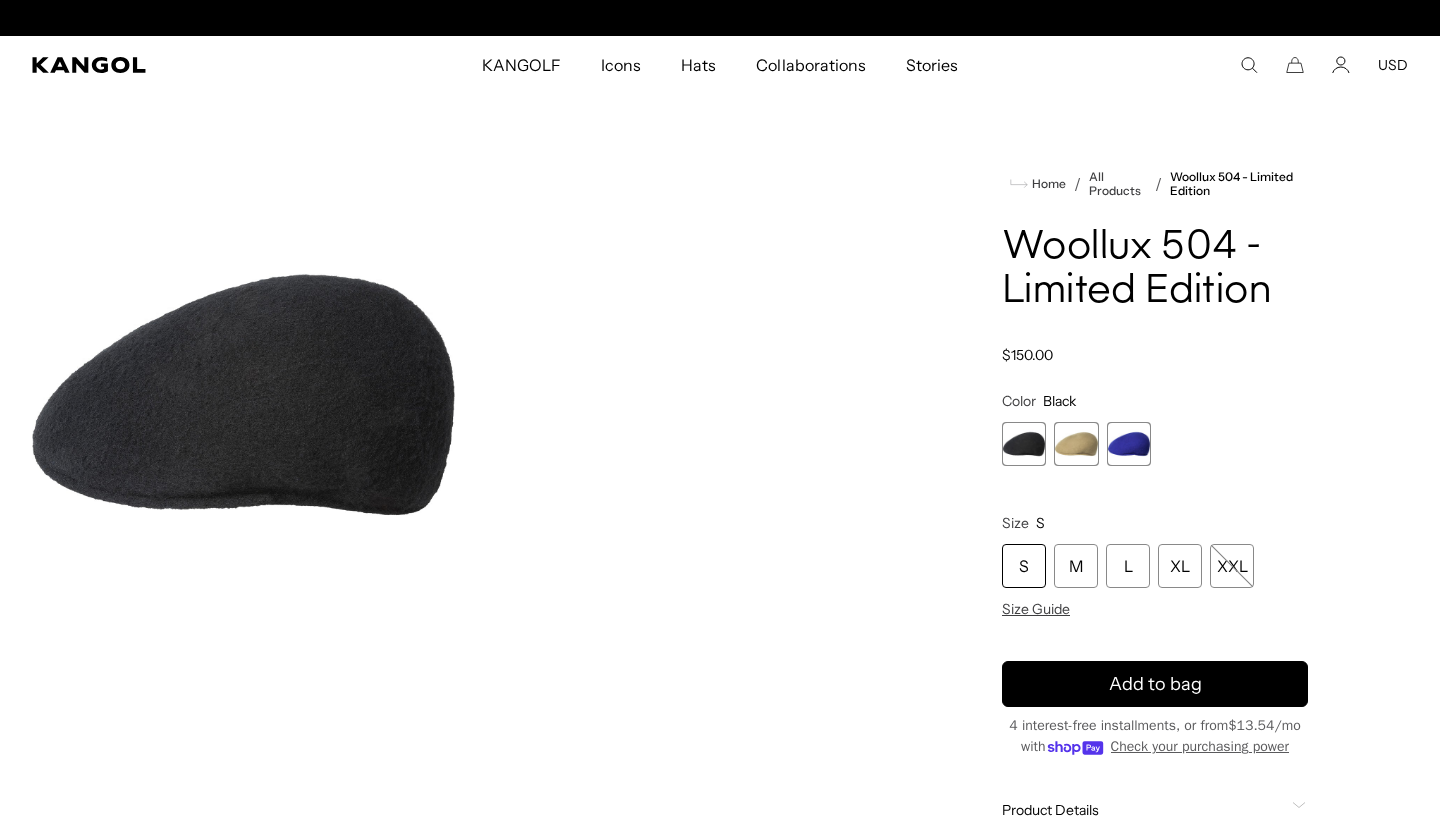 scroll, scrollTop: 0, scrollLeft: 0, axis: both 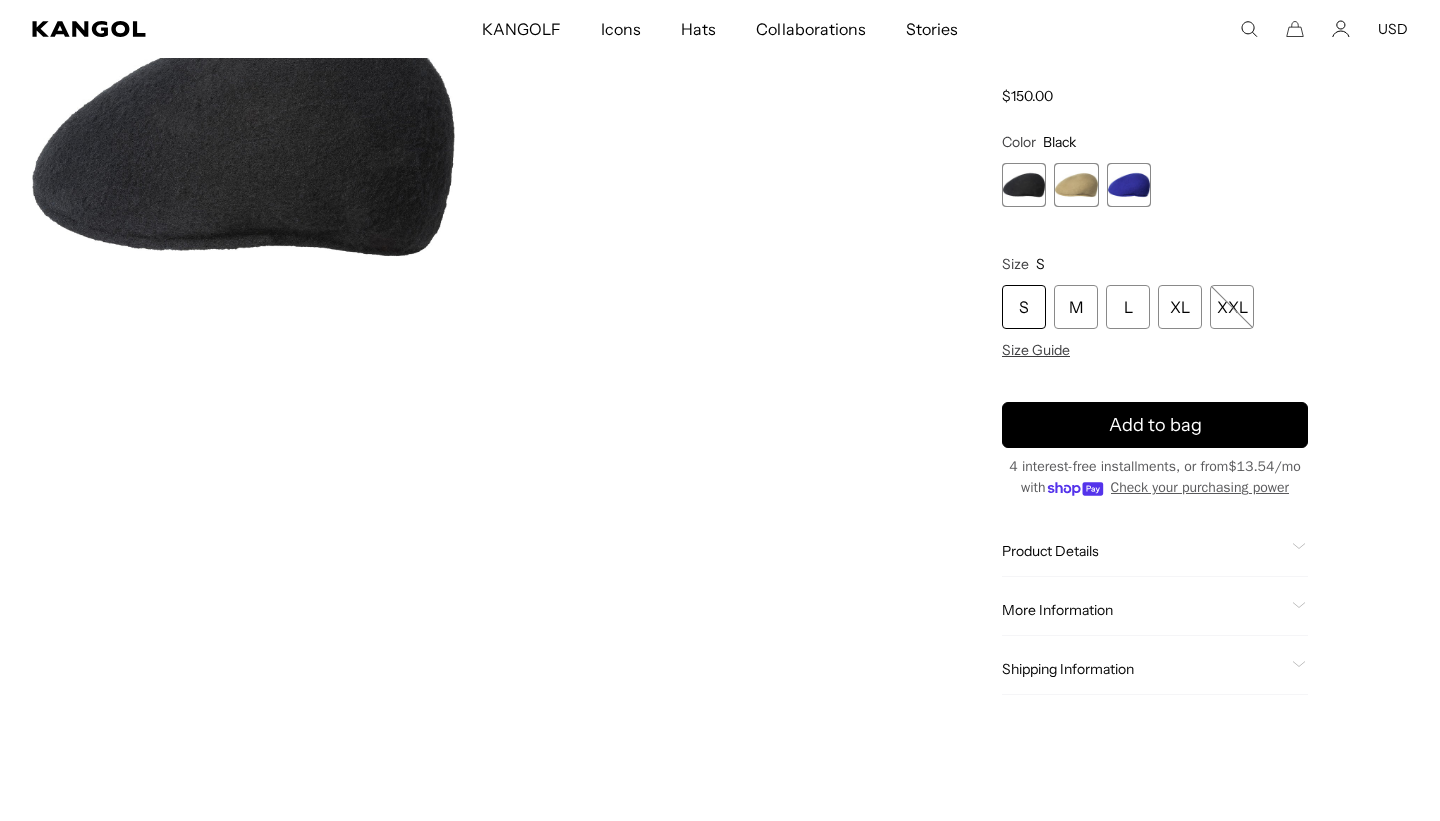 click on "Product Details" 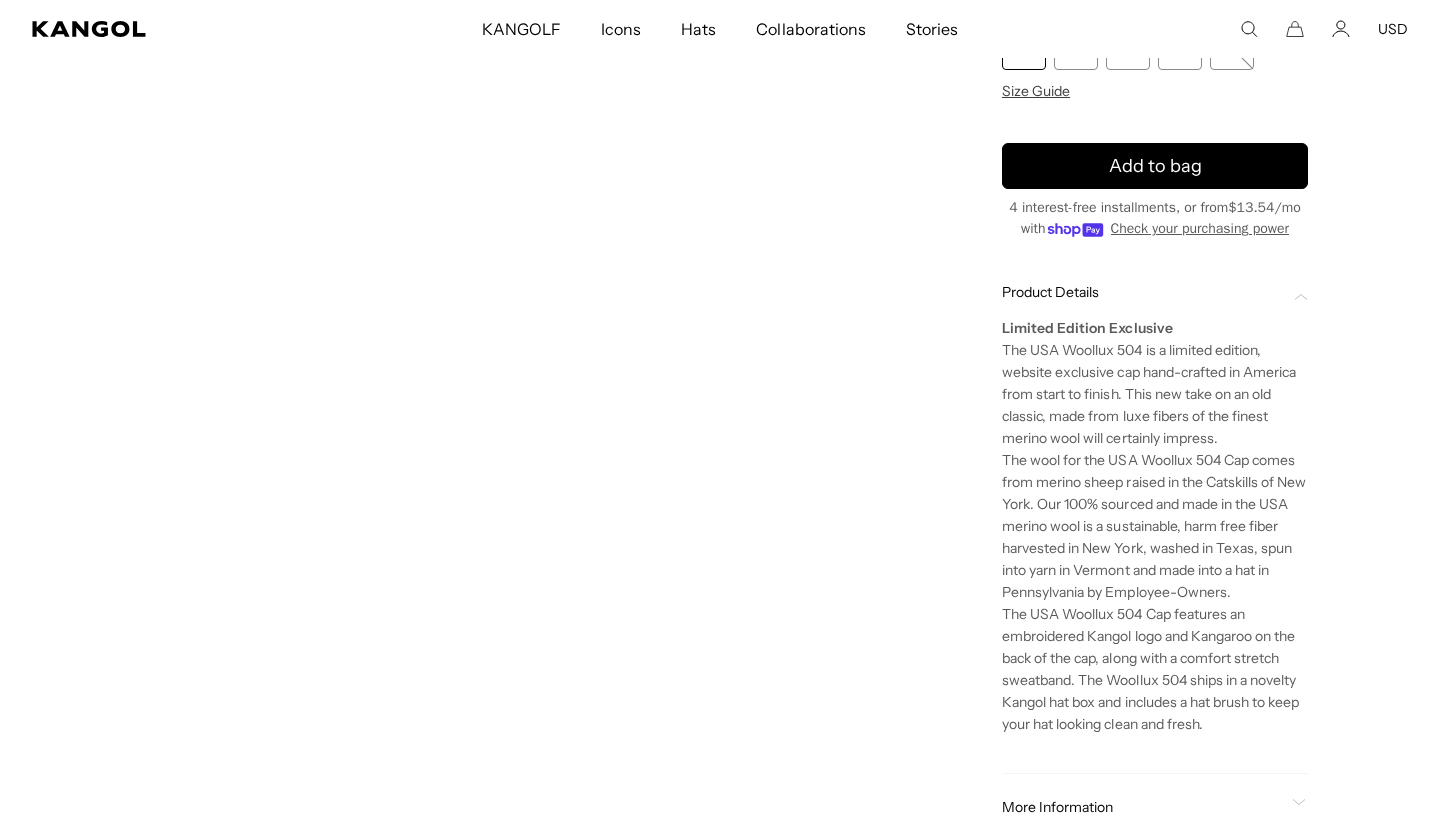 scroll, scrollTop: 524, scrollLeft: 0, axis: vertical 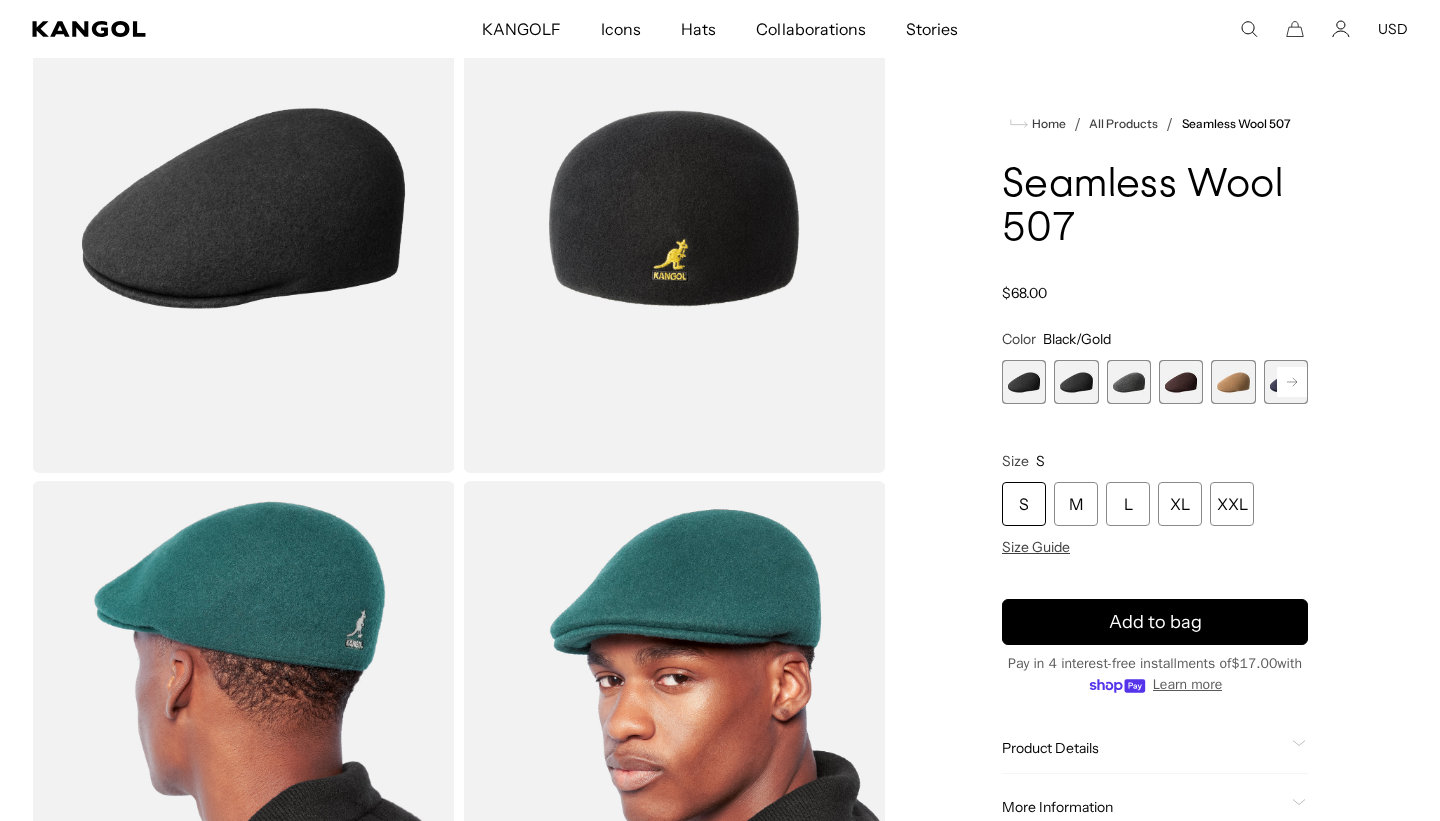 click at bounding box center (1076, 382) 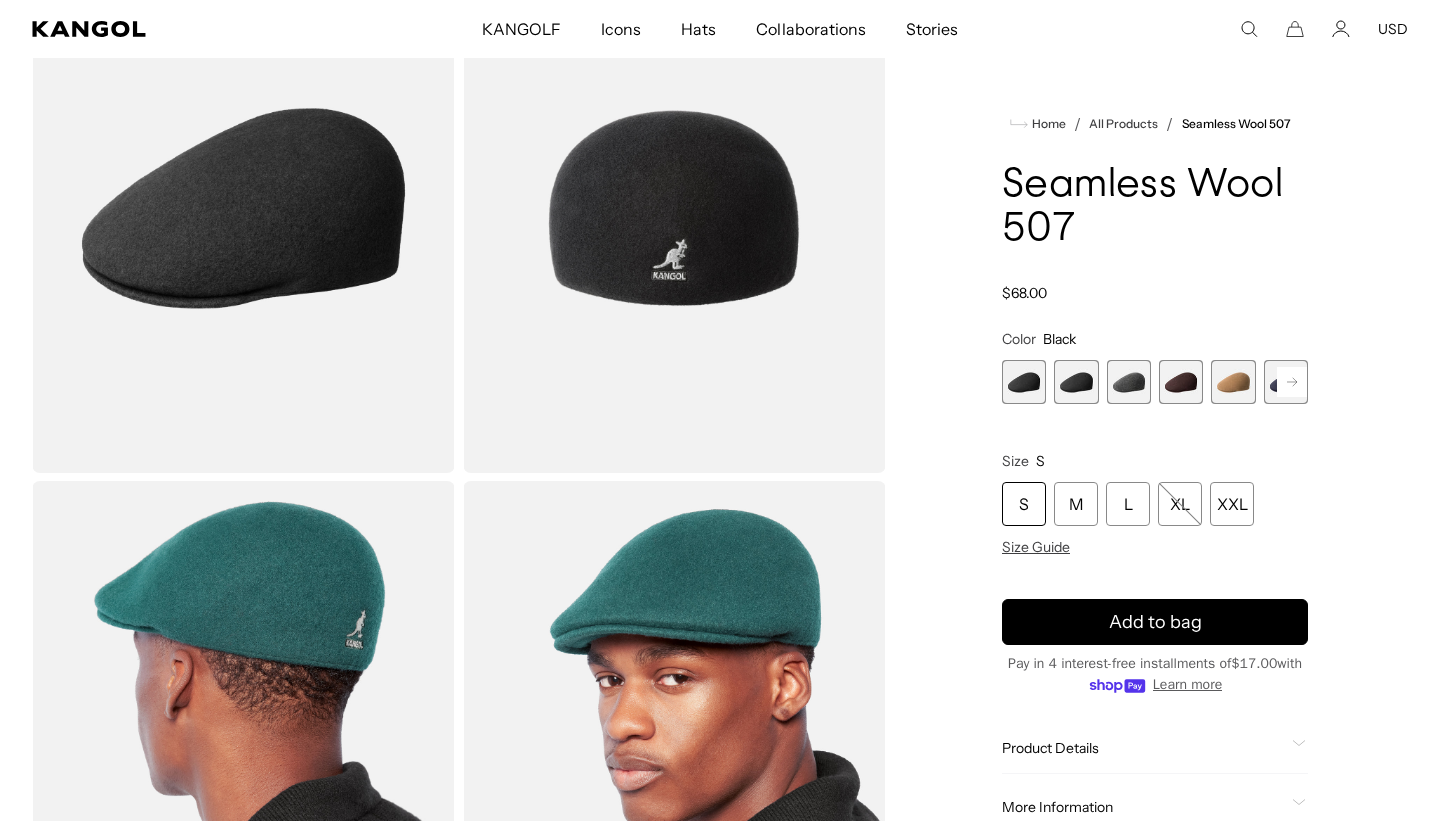 scroll, scrollTop: 0, scrollLeft: 0, axis: both 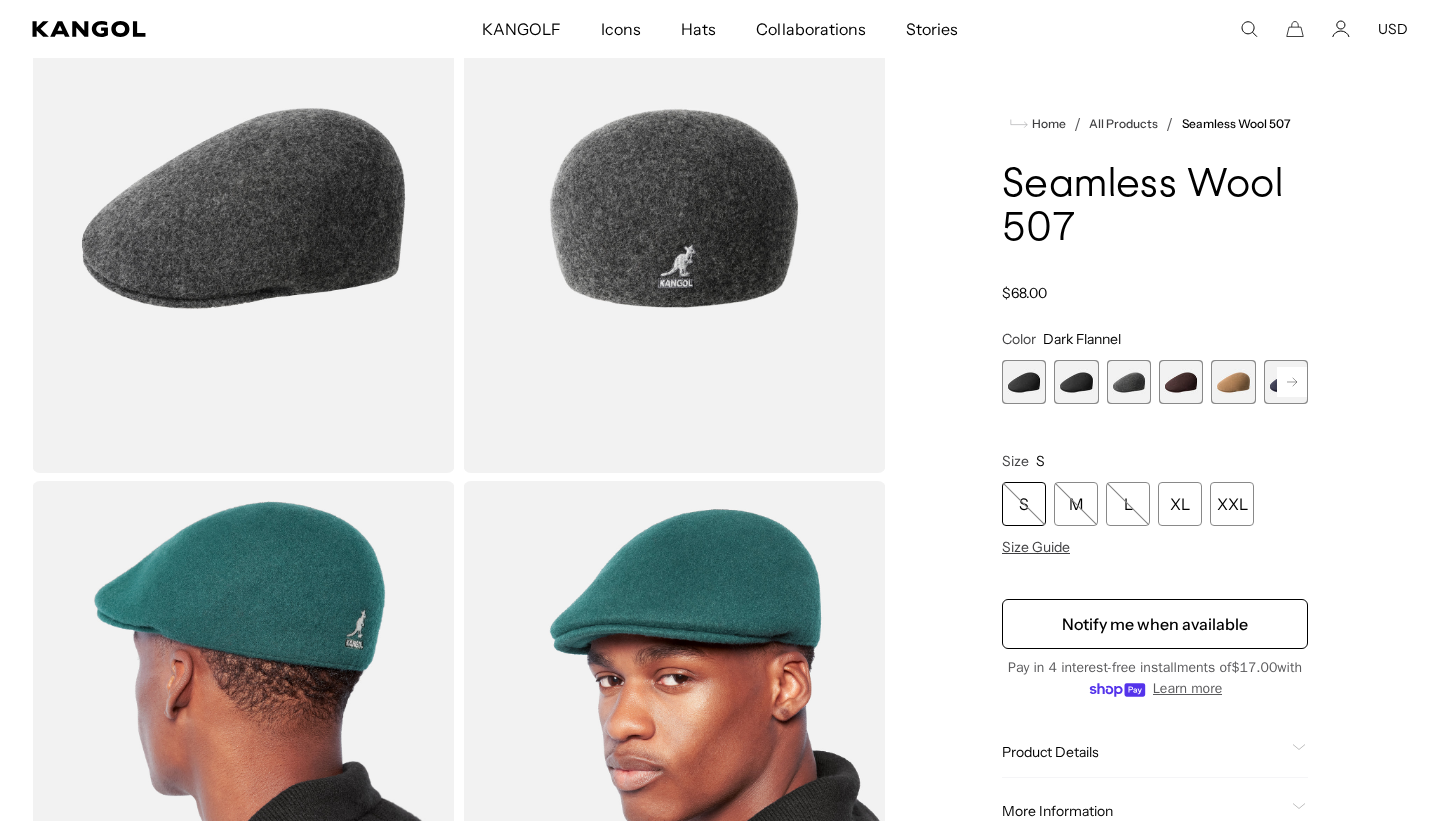 click at bounding box center (1181, 382) 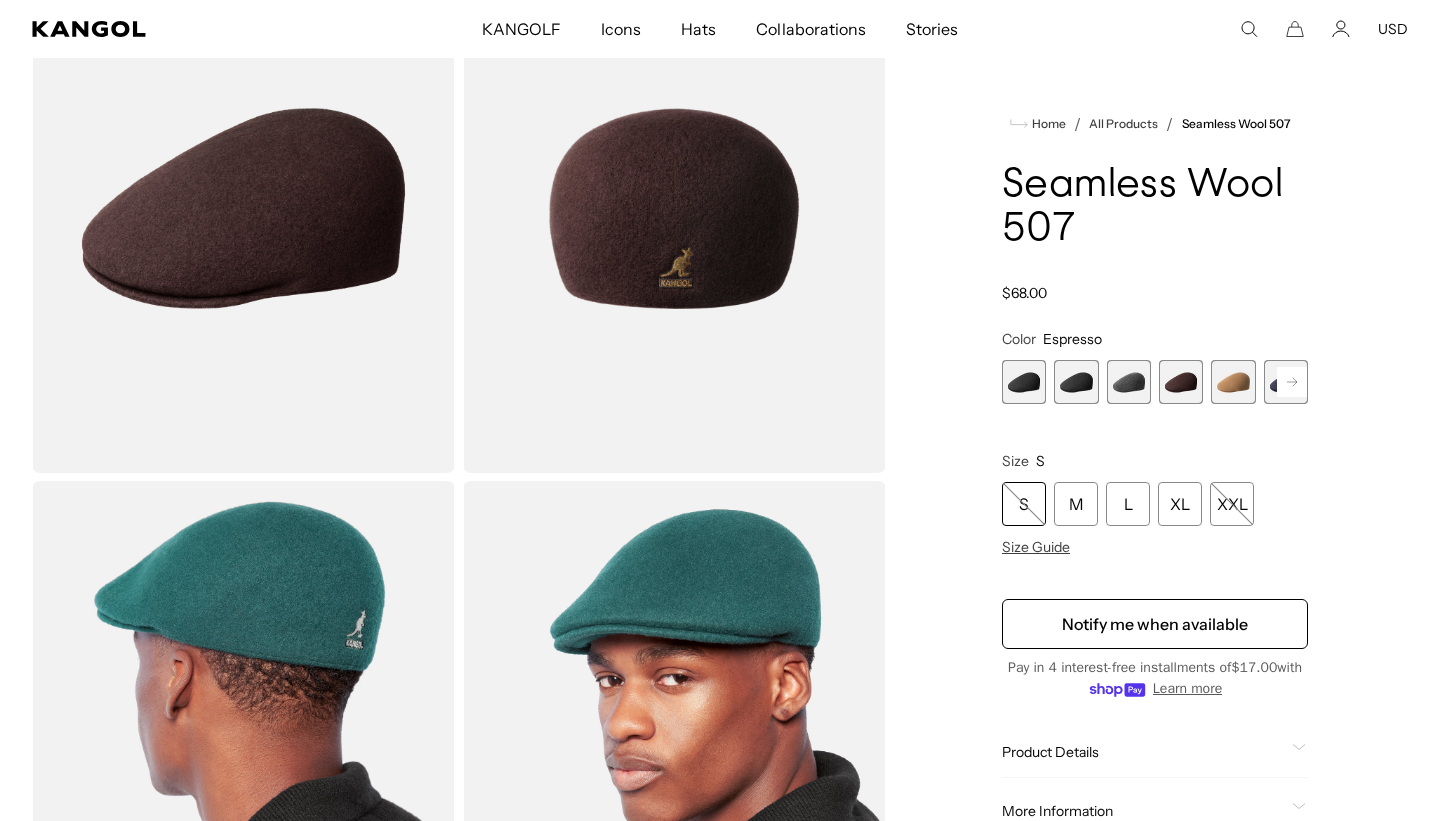 scroll, scrollTop: 0, scrollLeft: 0, axis: both 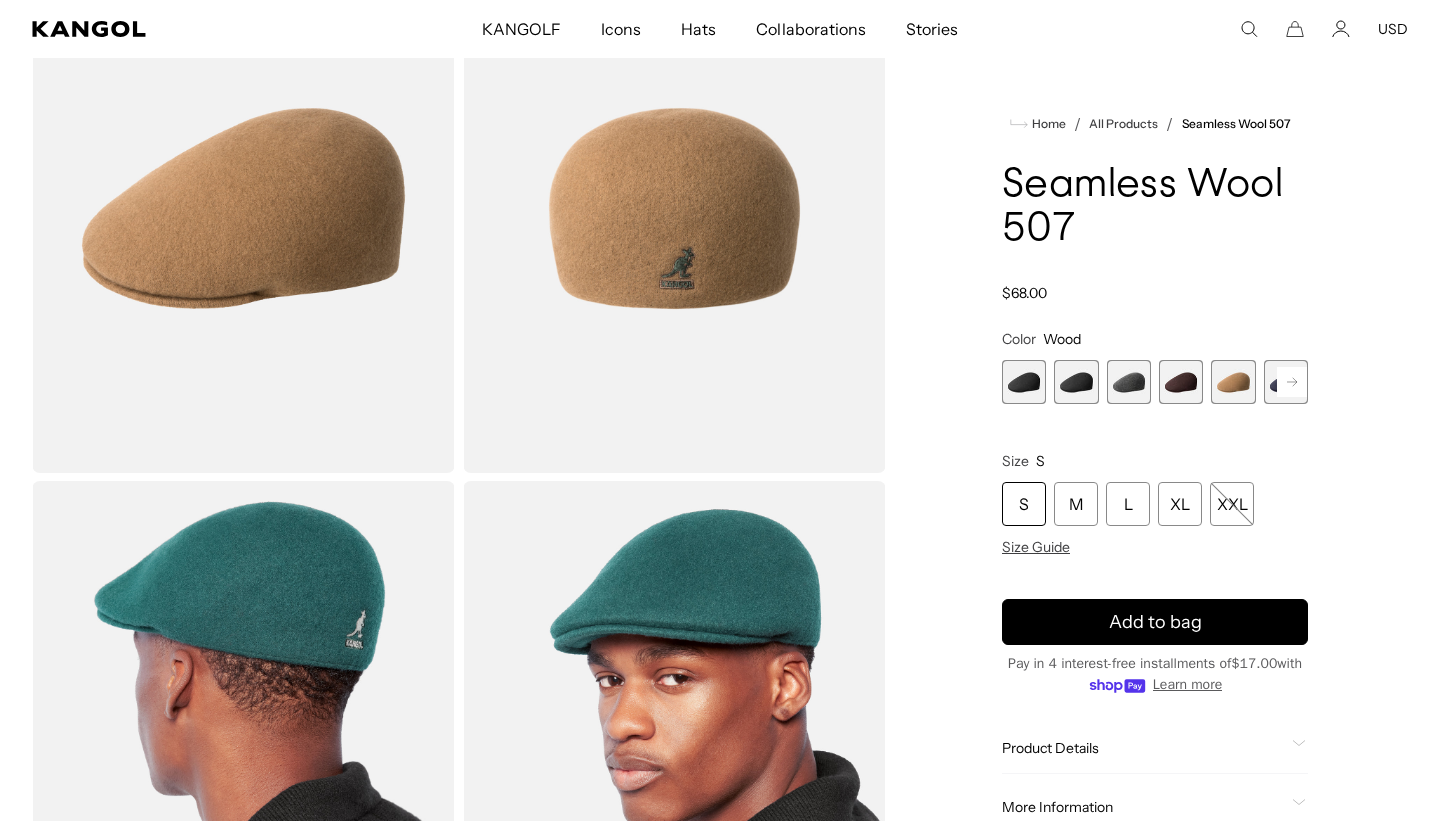 click 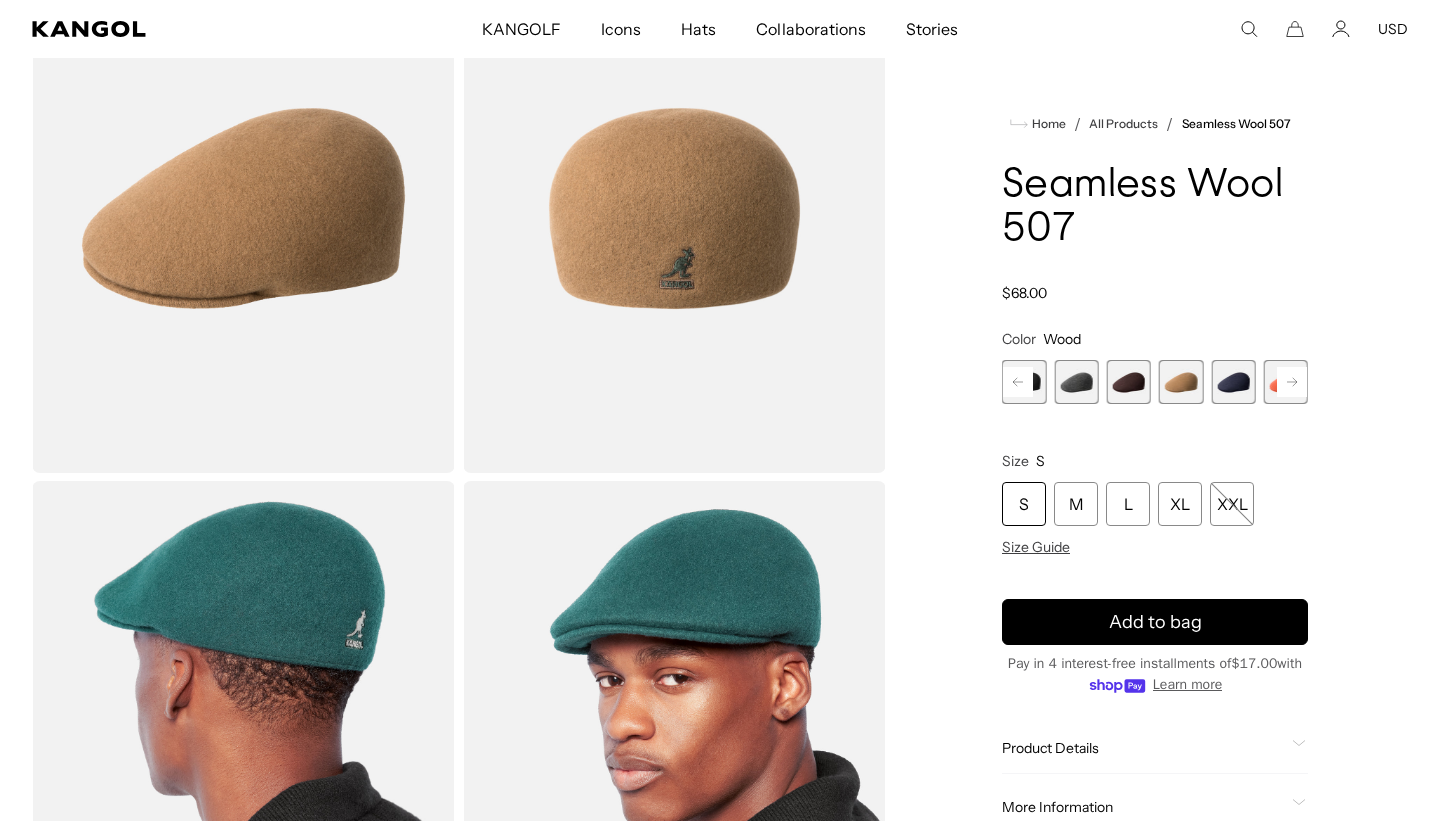 click at bounding box center [1233, 382] 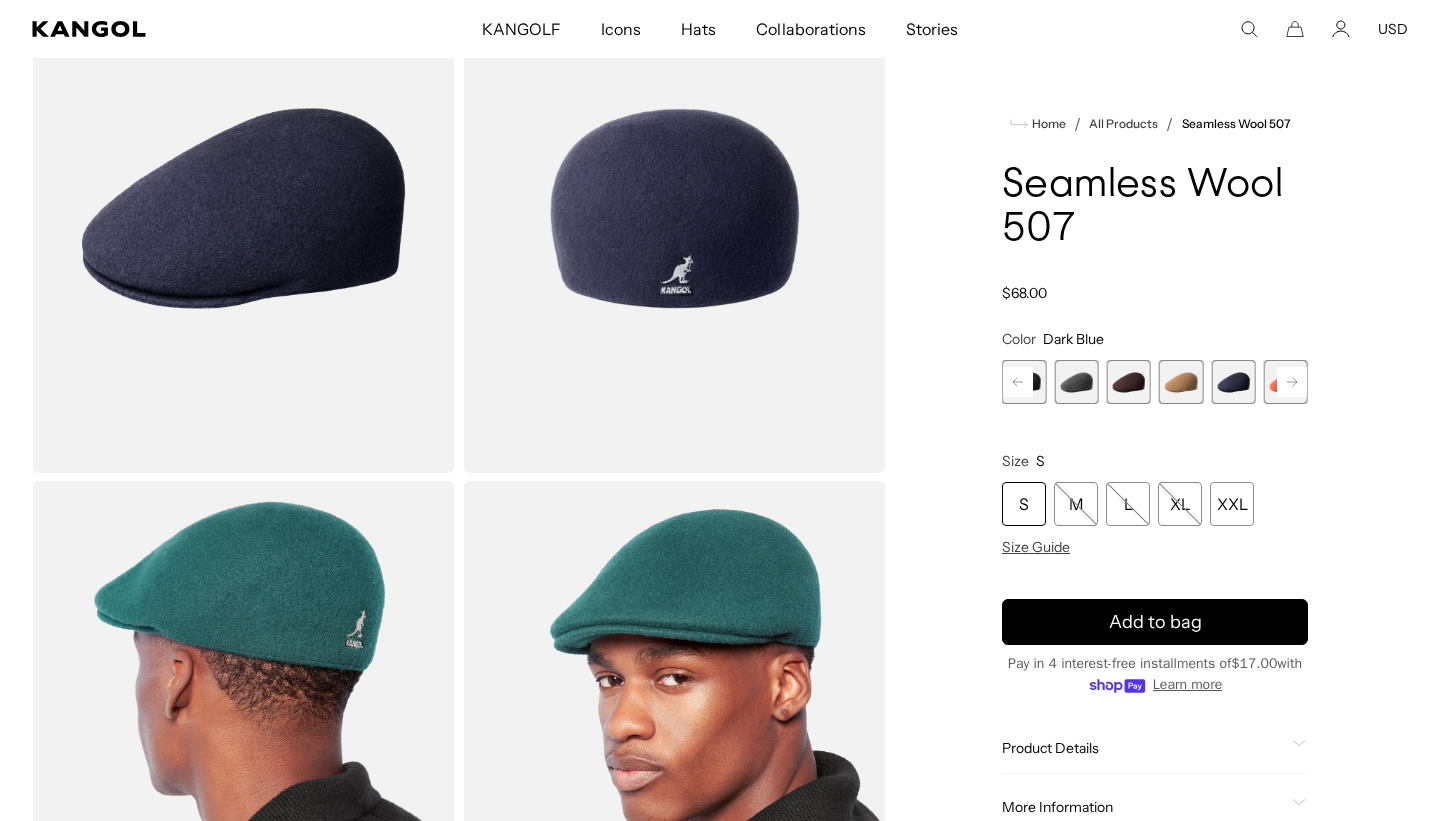 click 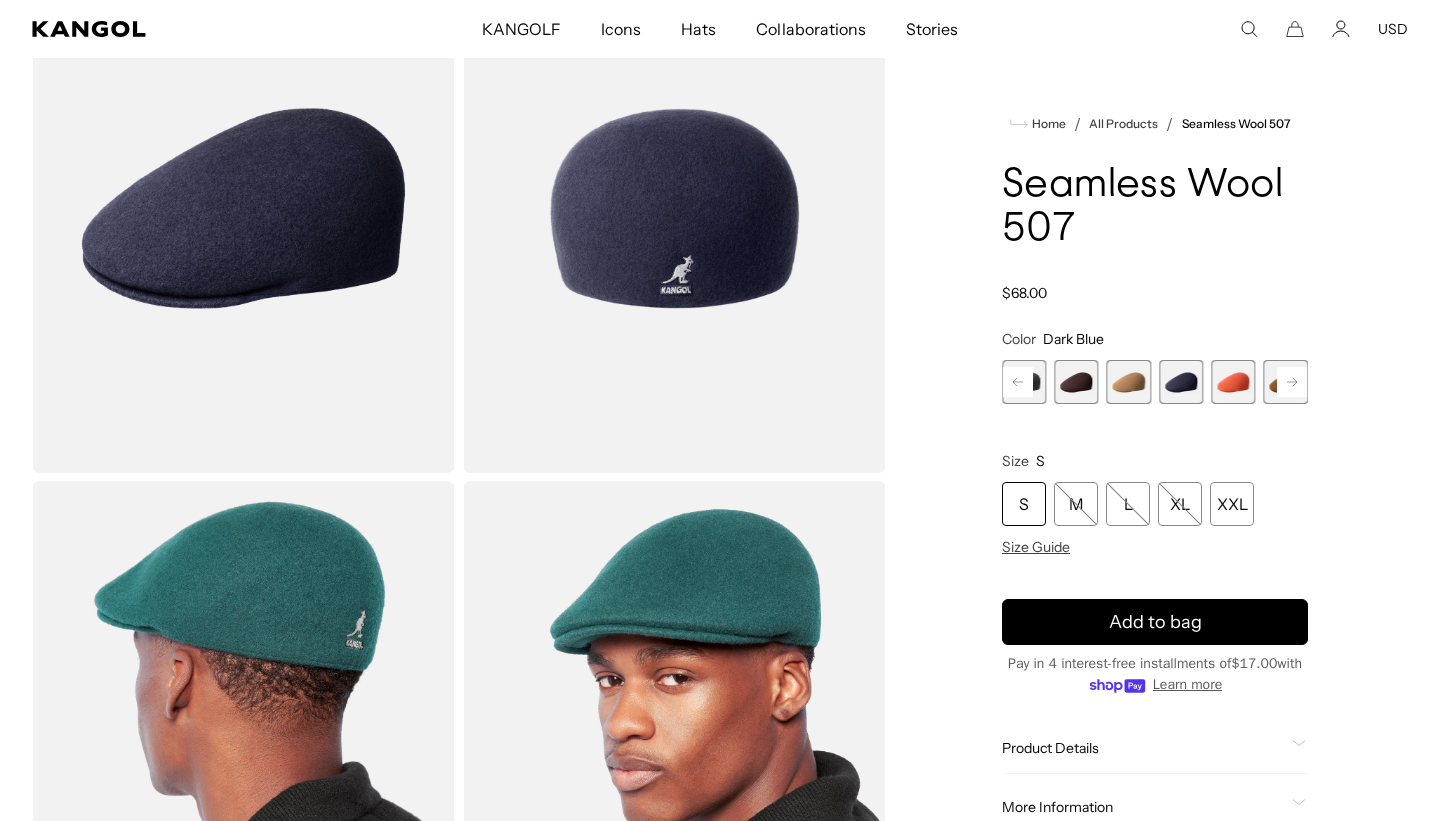 click 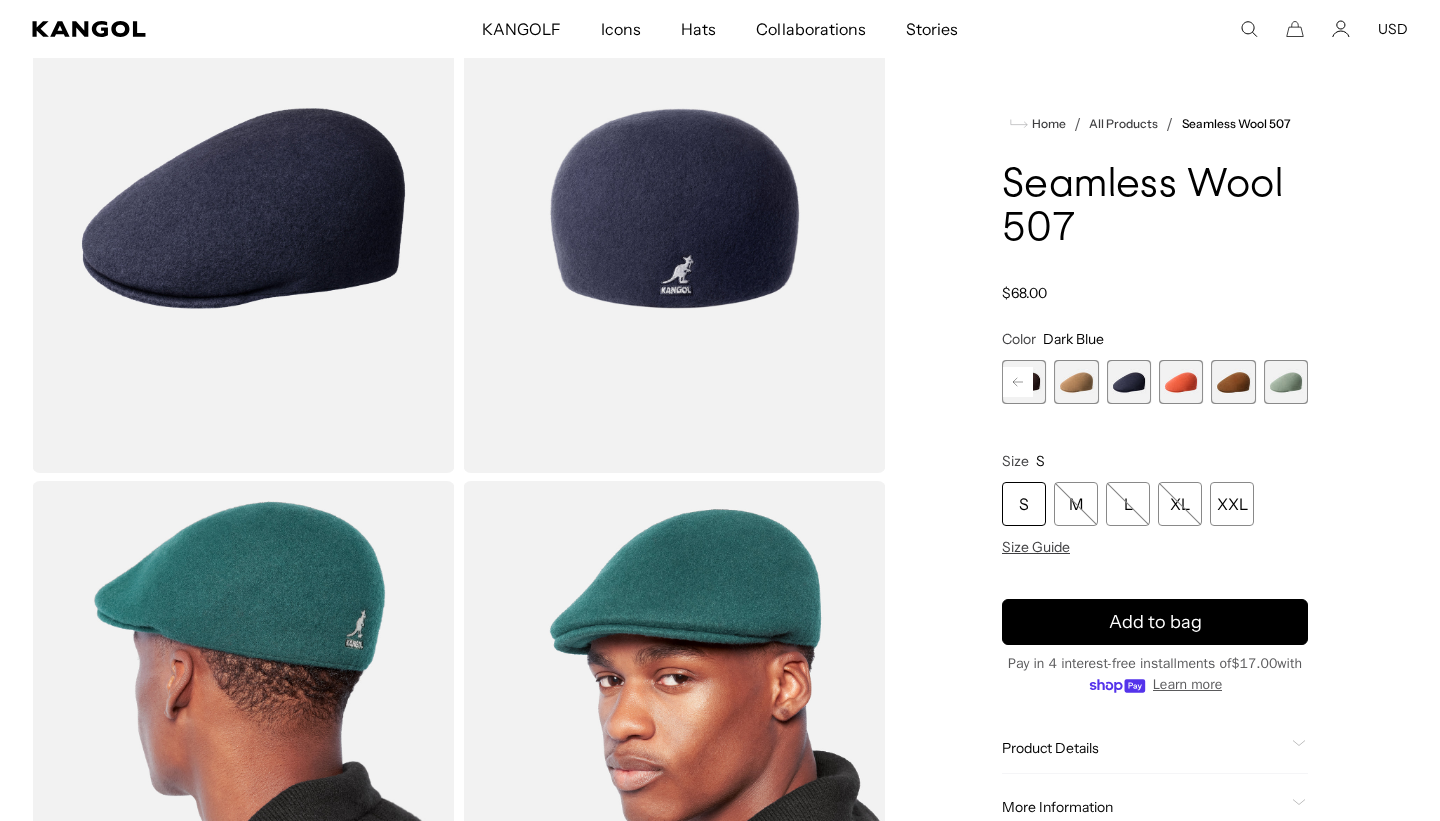click at bounding box center (1286, 382) 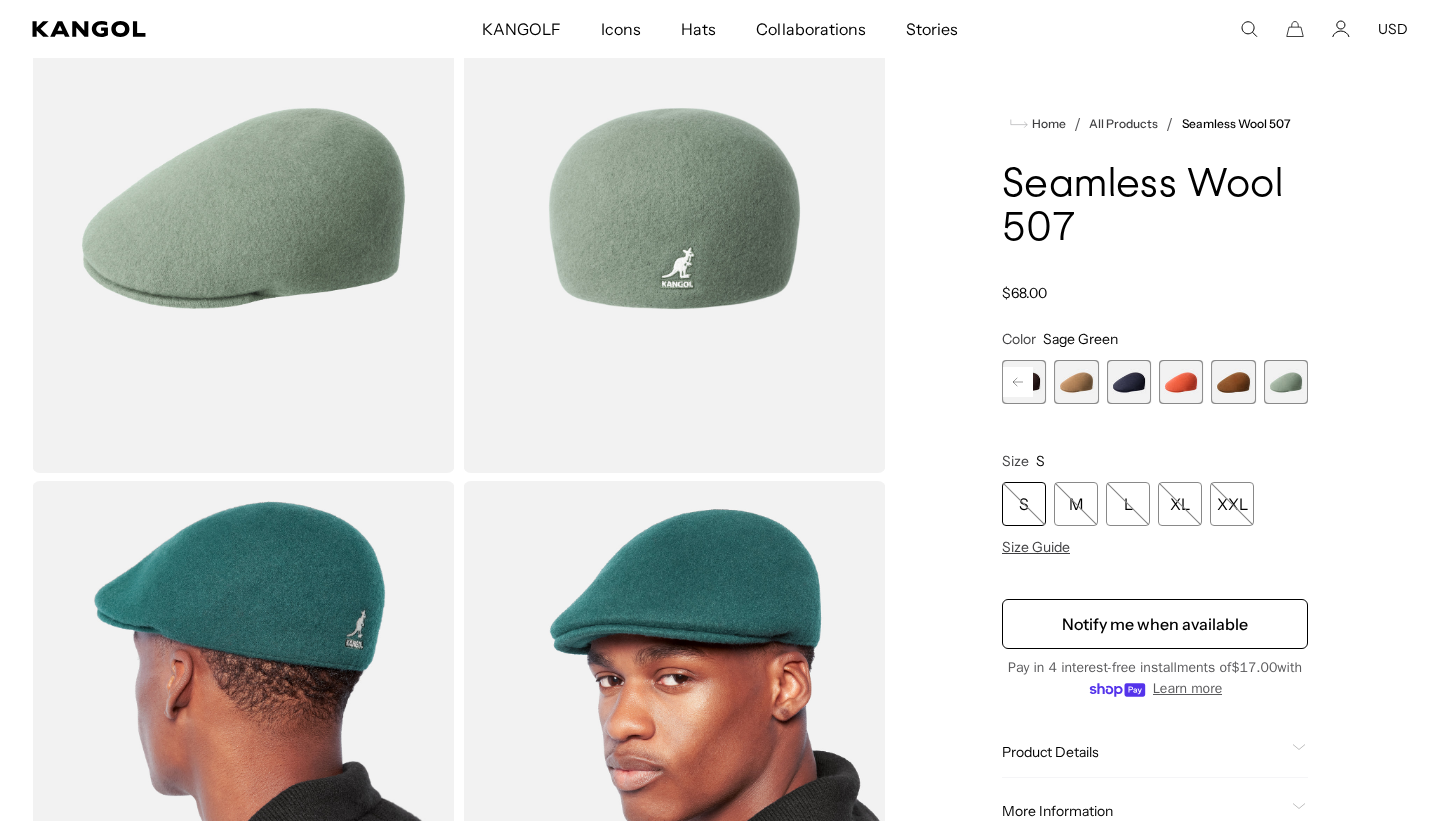 scroll, scrollTop: 0, scrollLeft: 0, axis: both 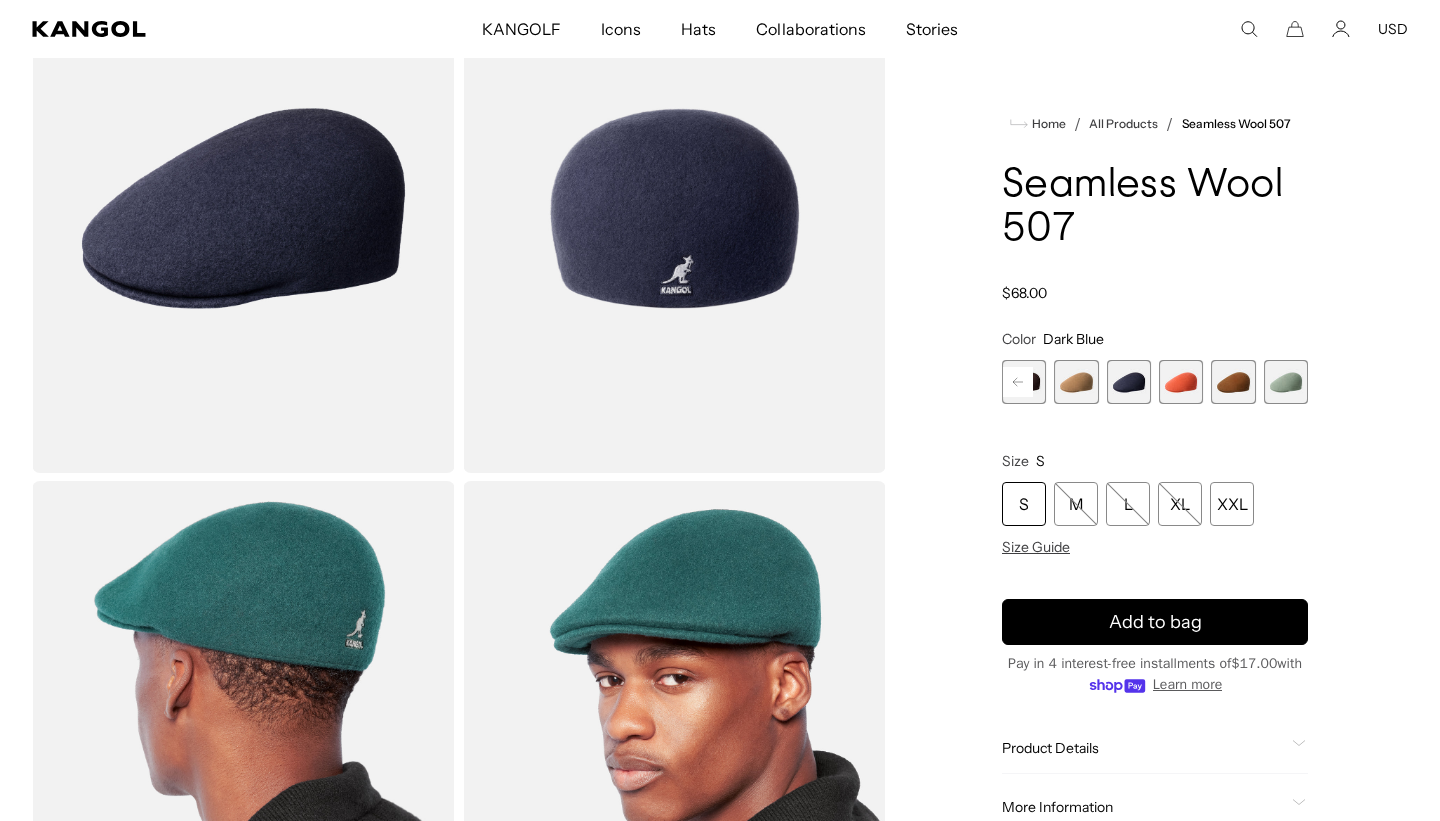 click 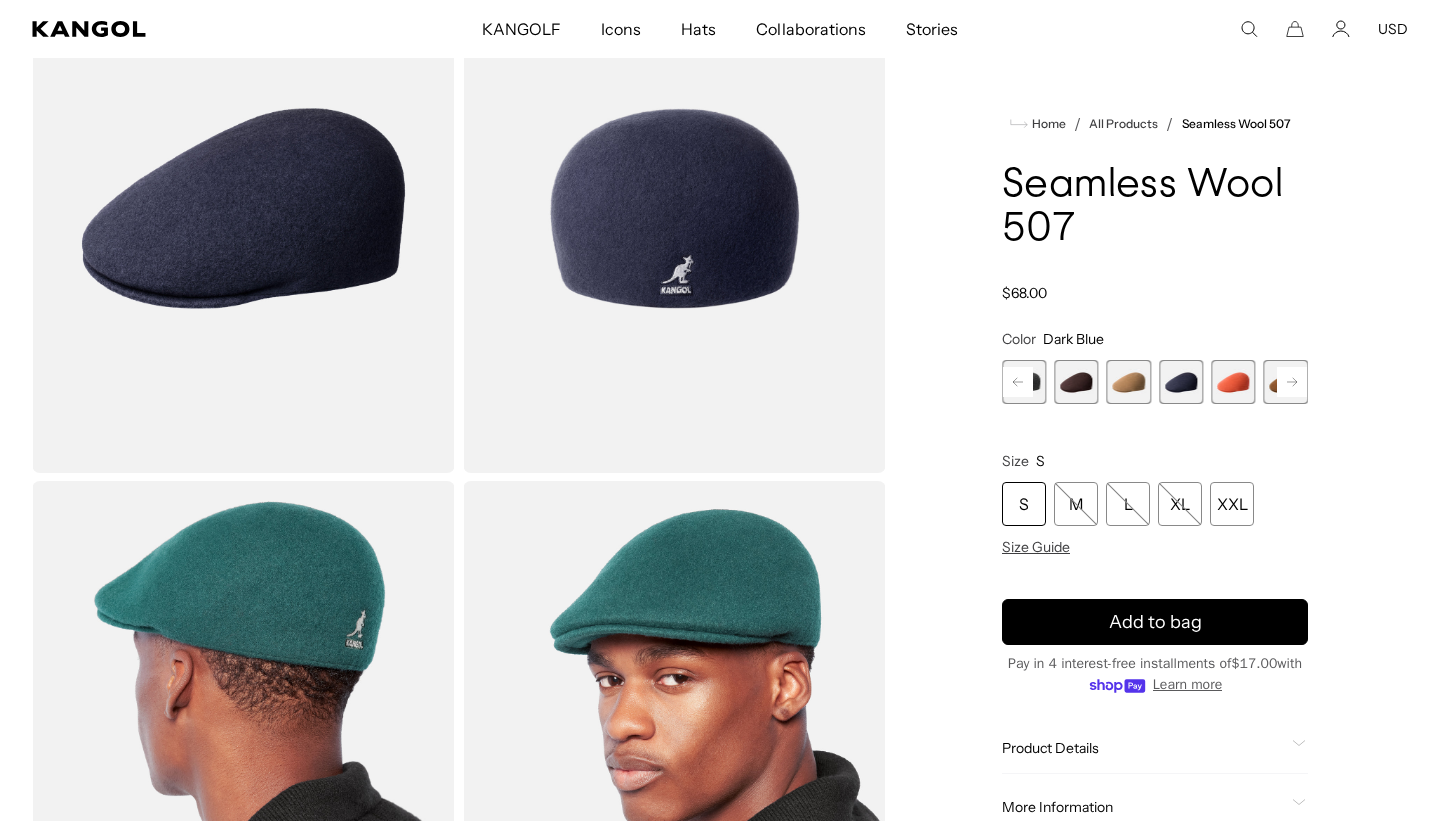 click 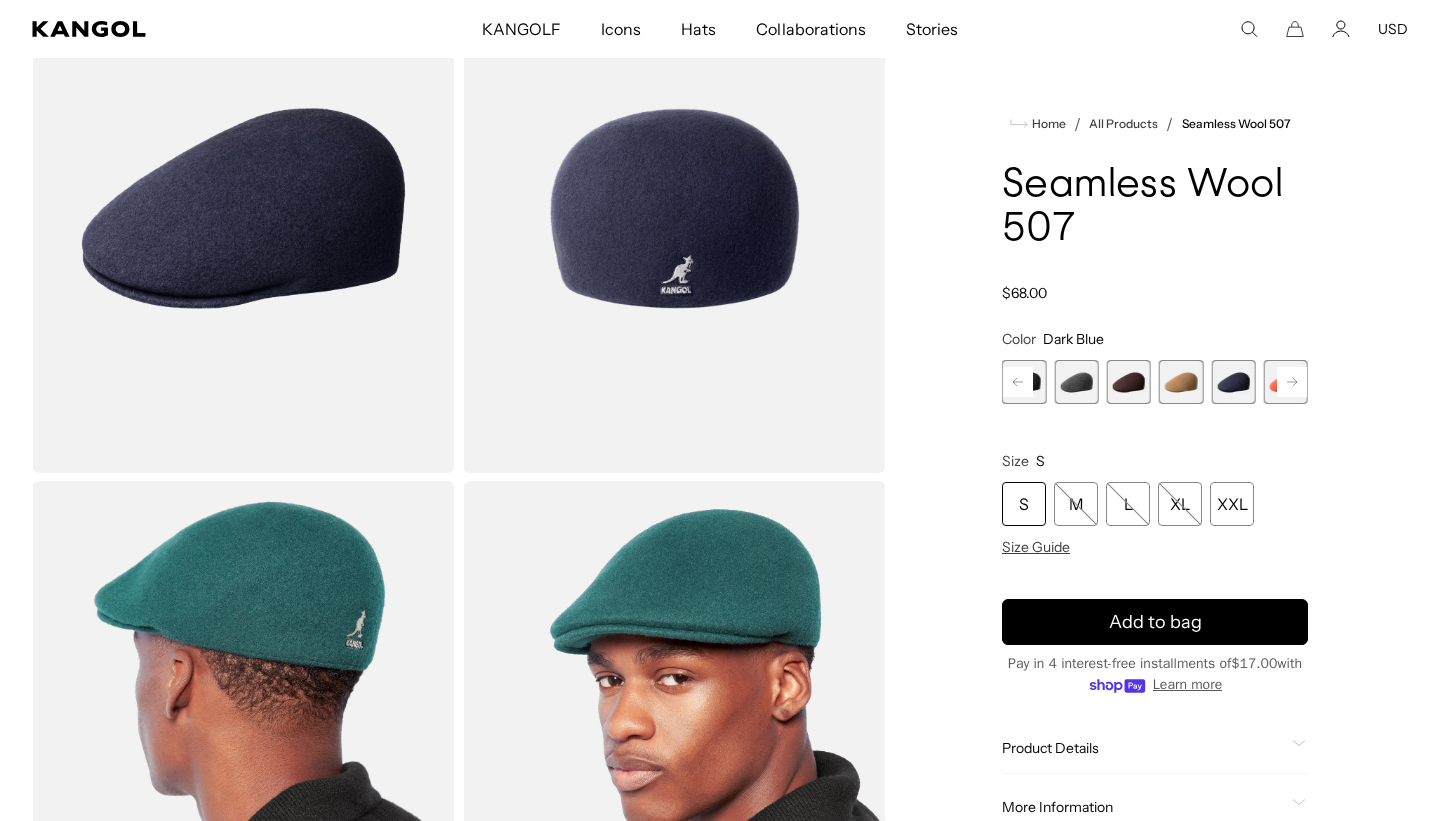 click 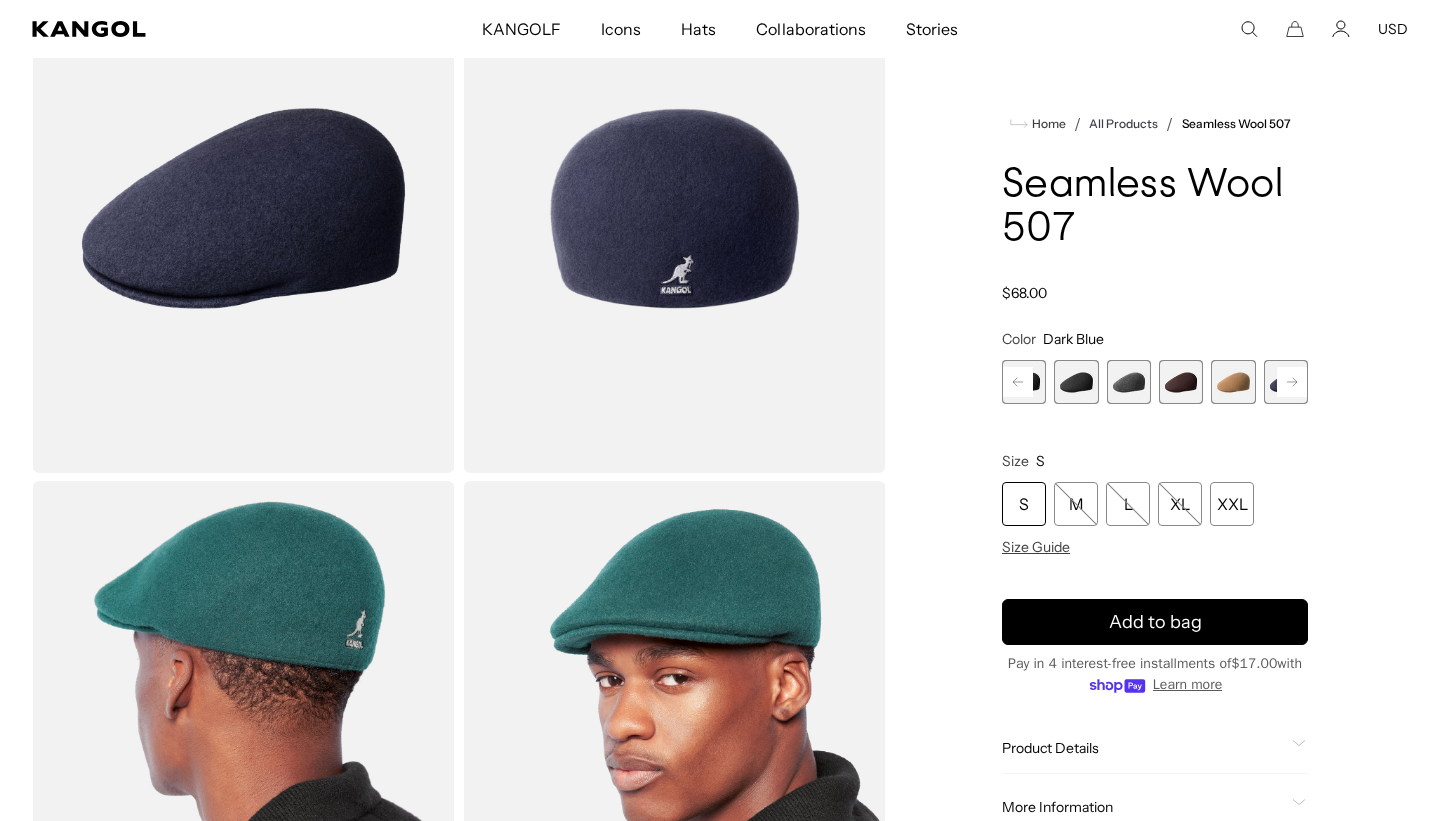 scroll, scrollTop: 0, scrollLeft: 0, axis: both 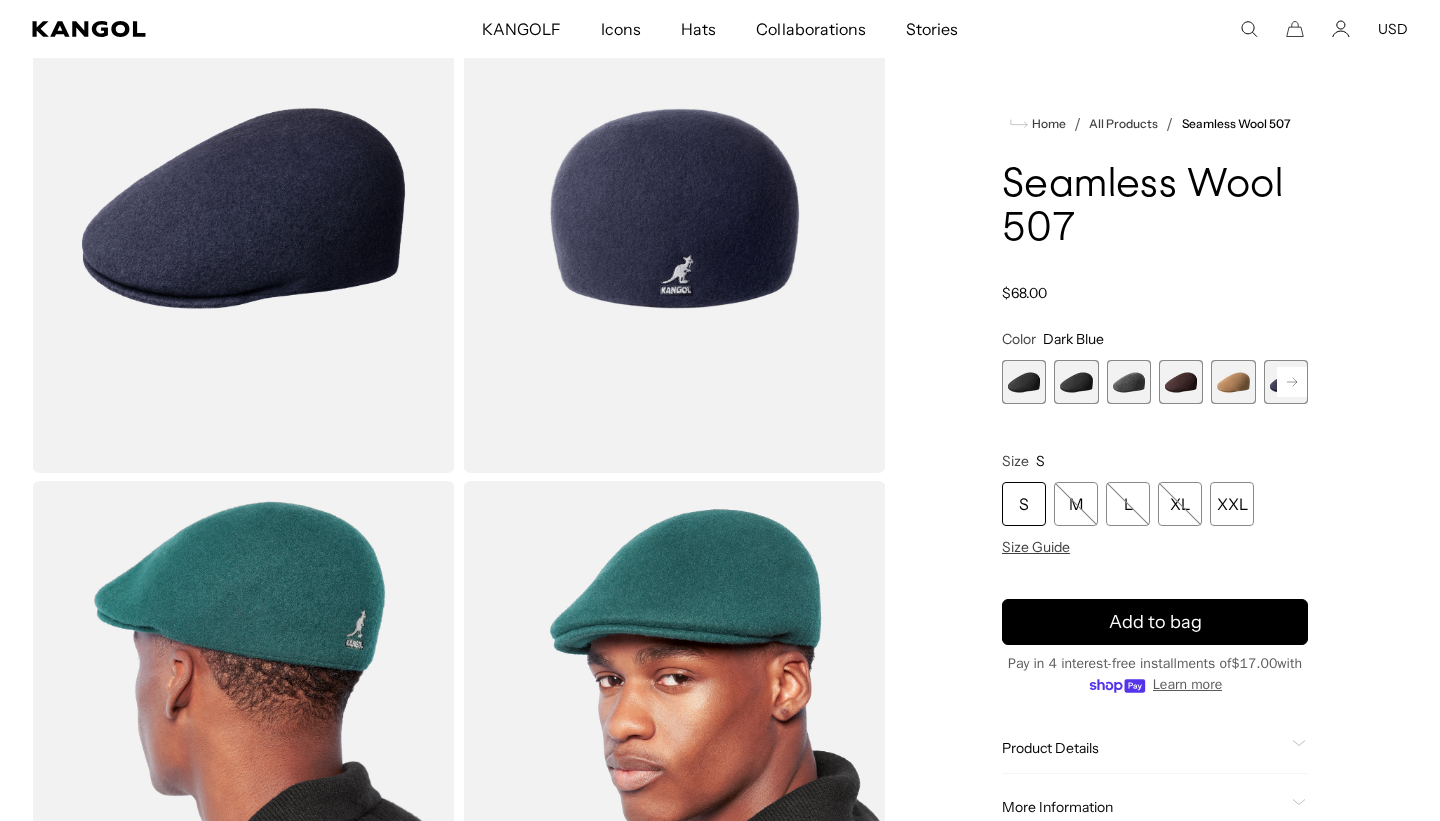 click at bounding box center (1024, 382) 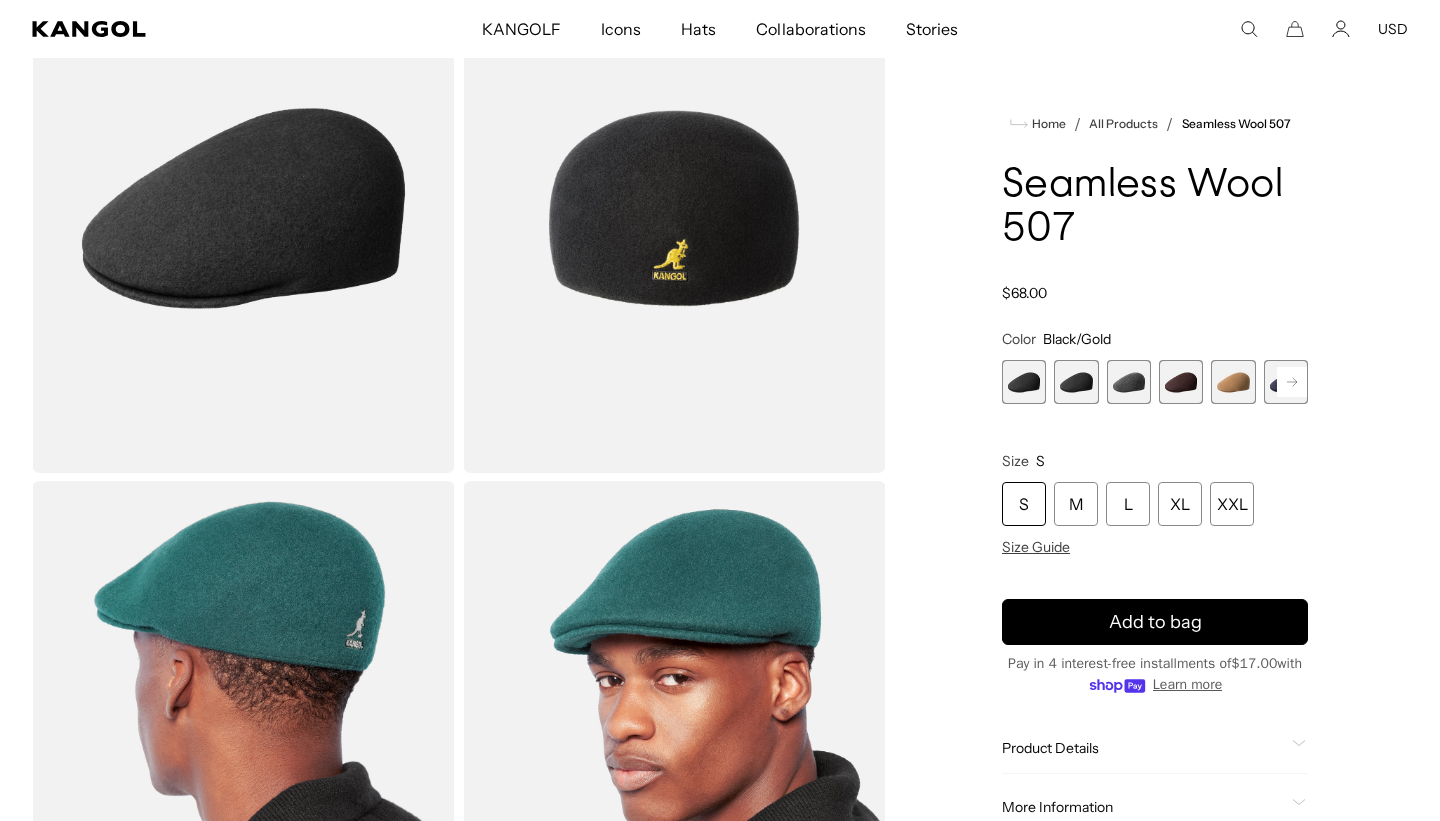 click at bounding box center [1129, 382] 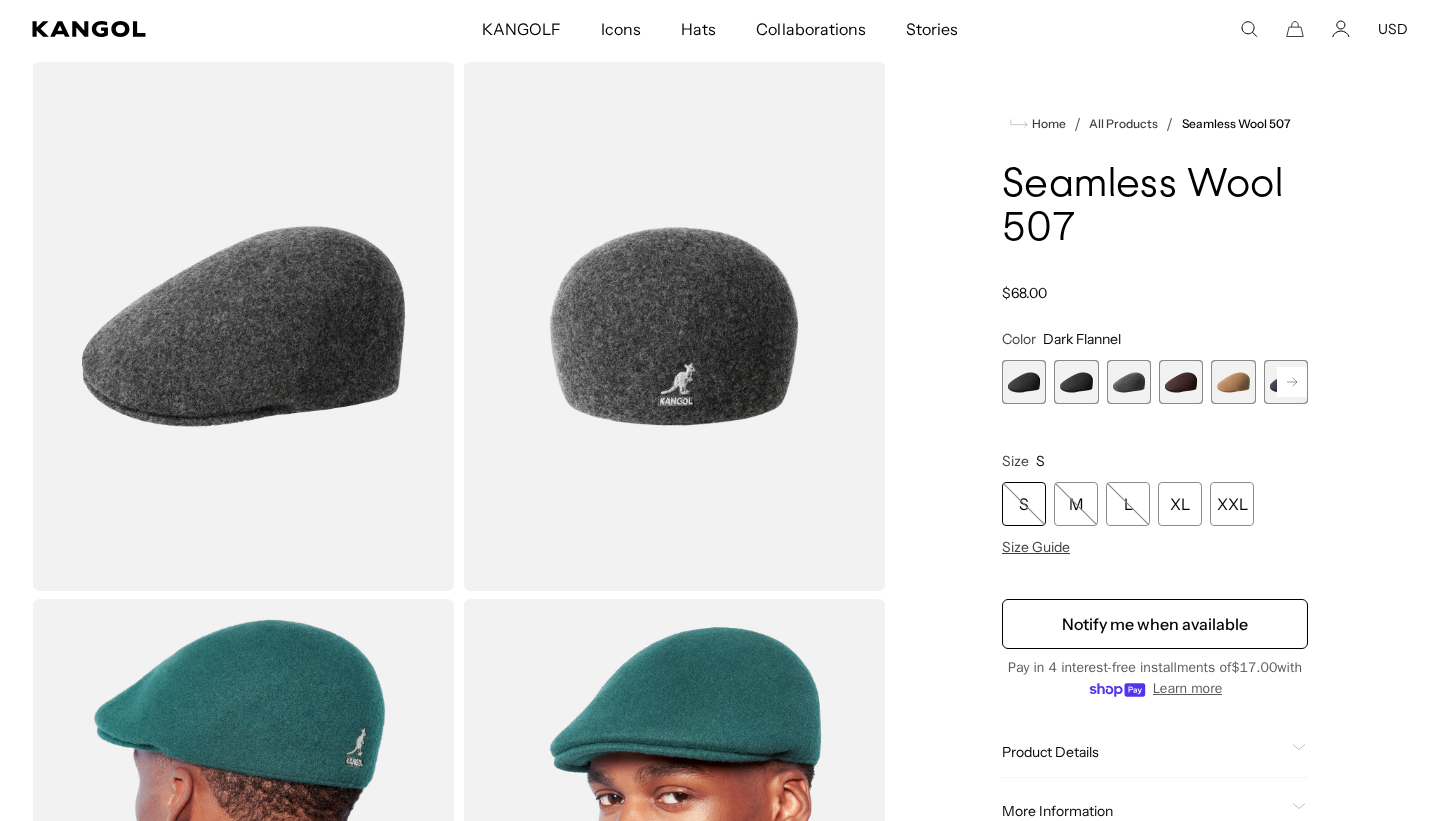 scroll, scrollTop: 0, scrollLeft: 0, axis: both 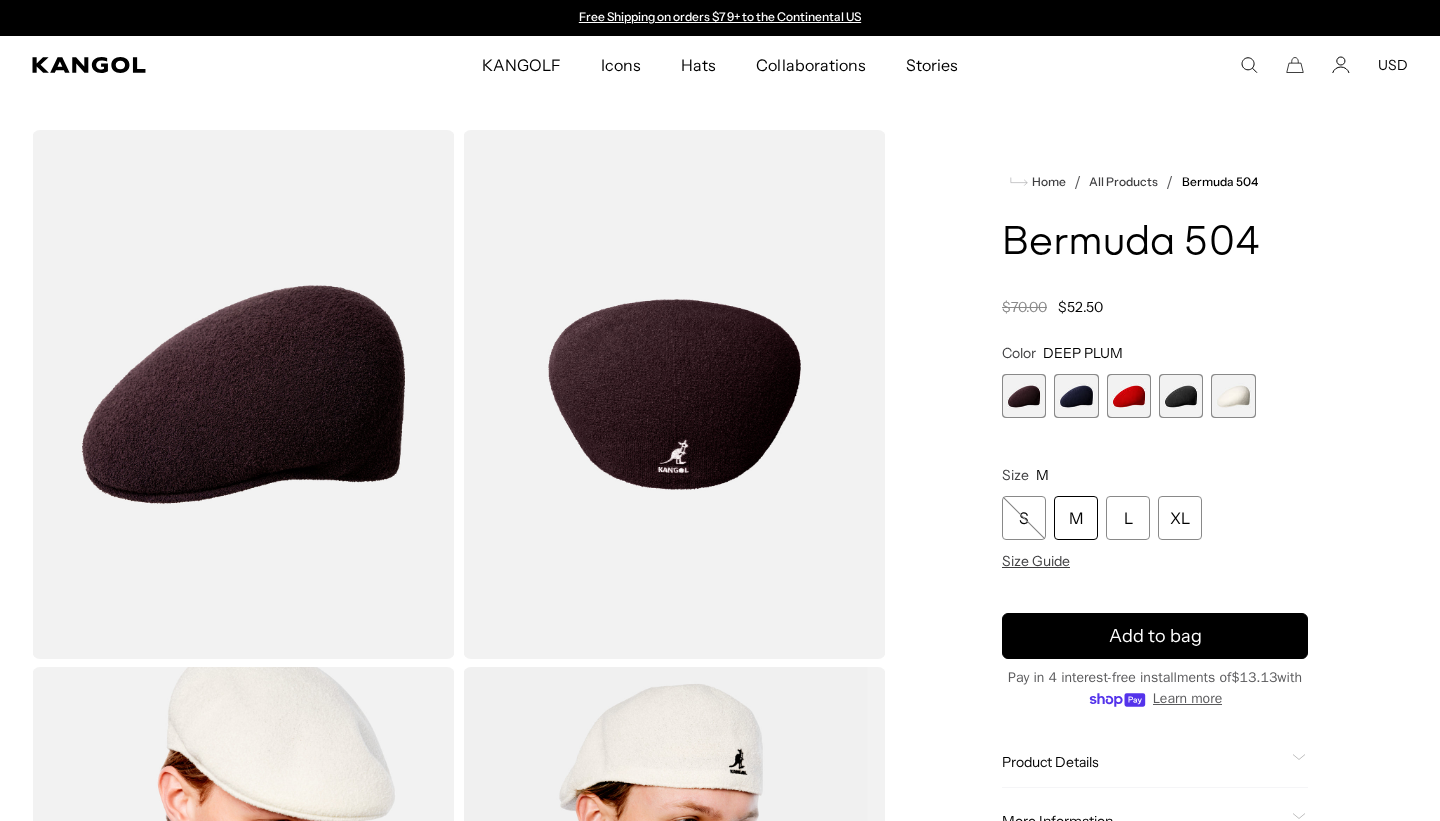click at bounding box center [1076, 396] 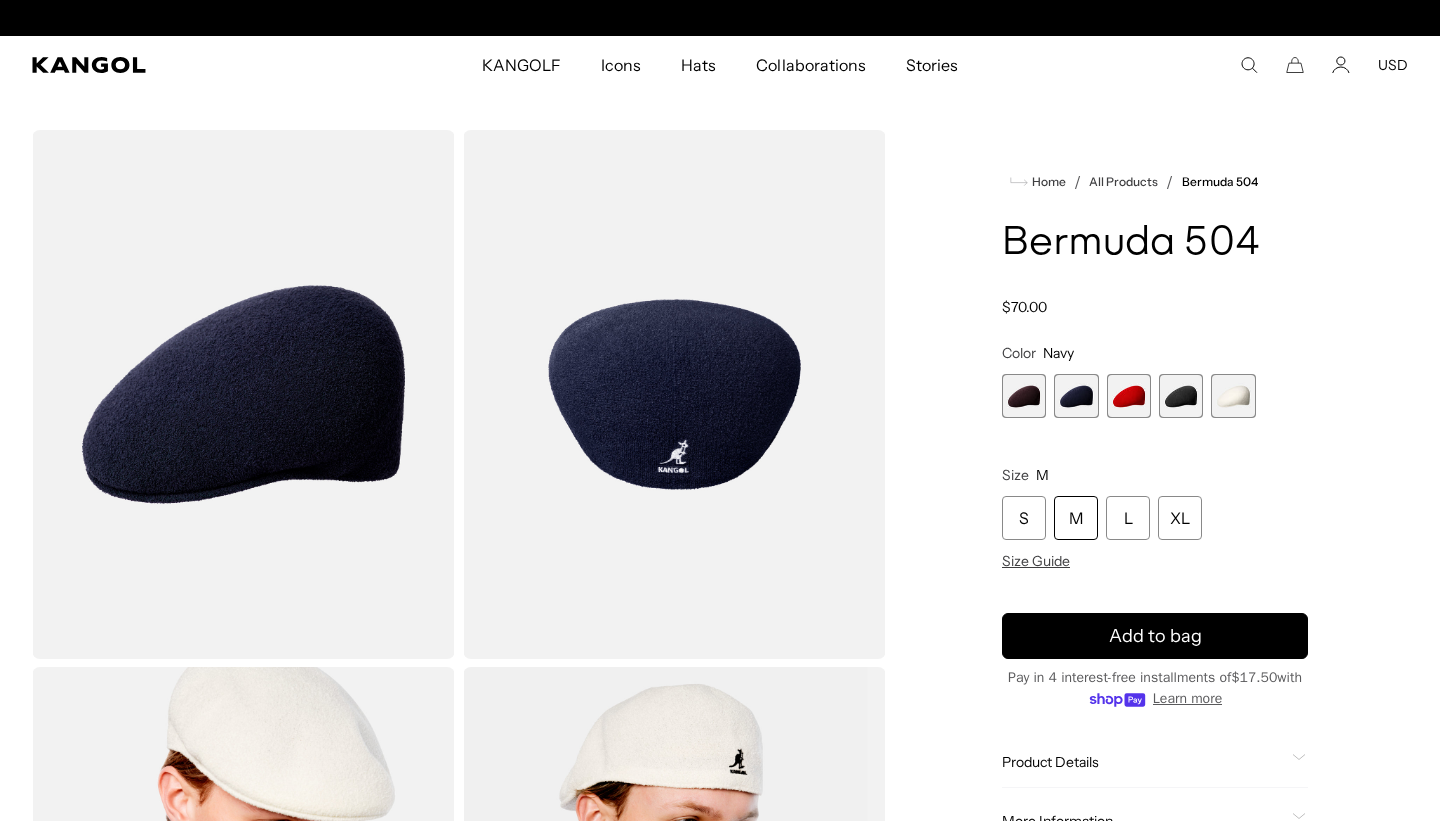 scroll, scrollTop: 0, scrollLeft: 412, axis: horizontal 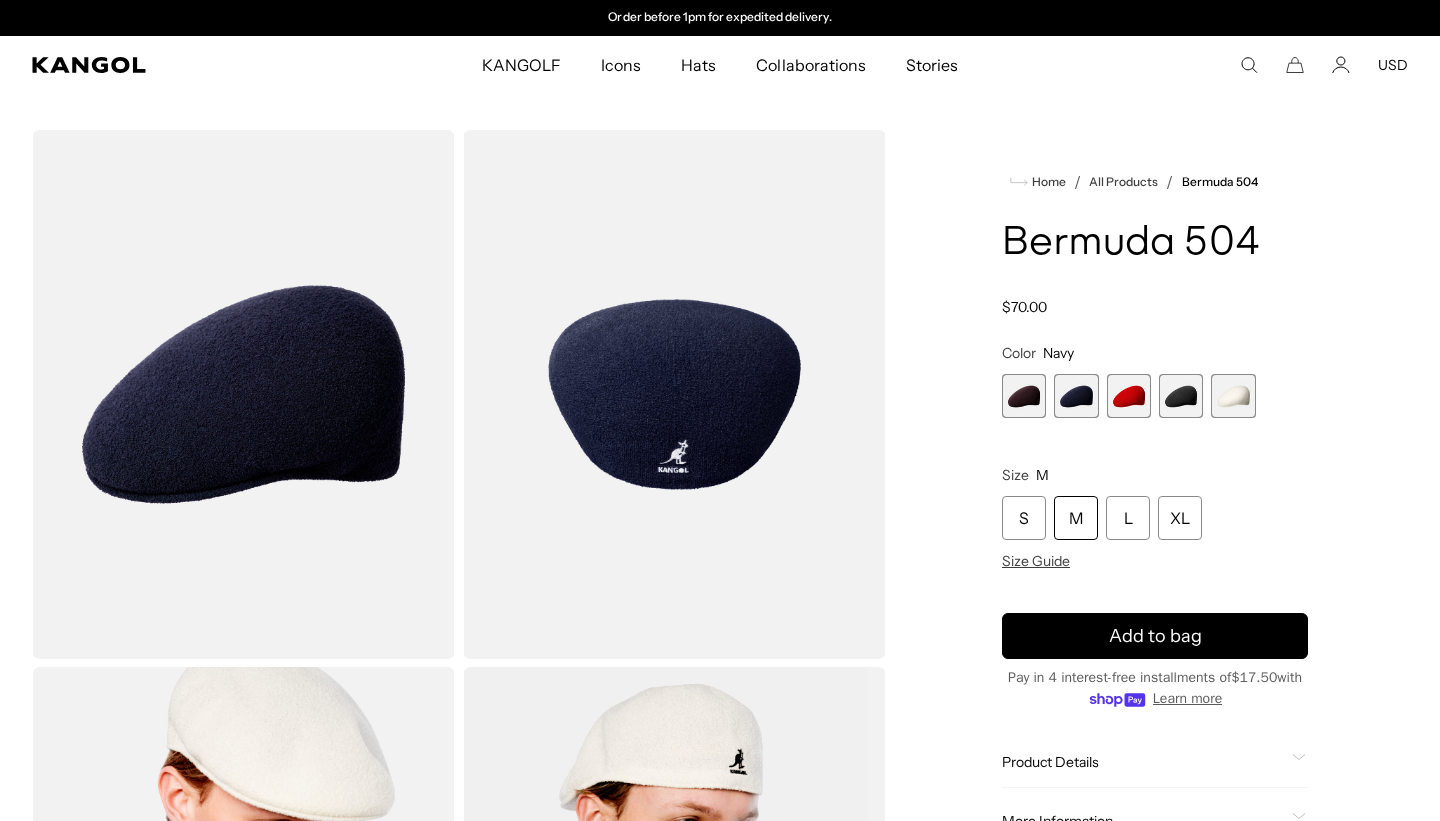 click at bounding box center [1129, 396] 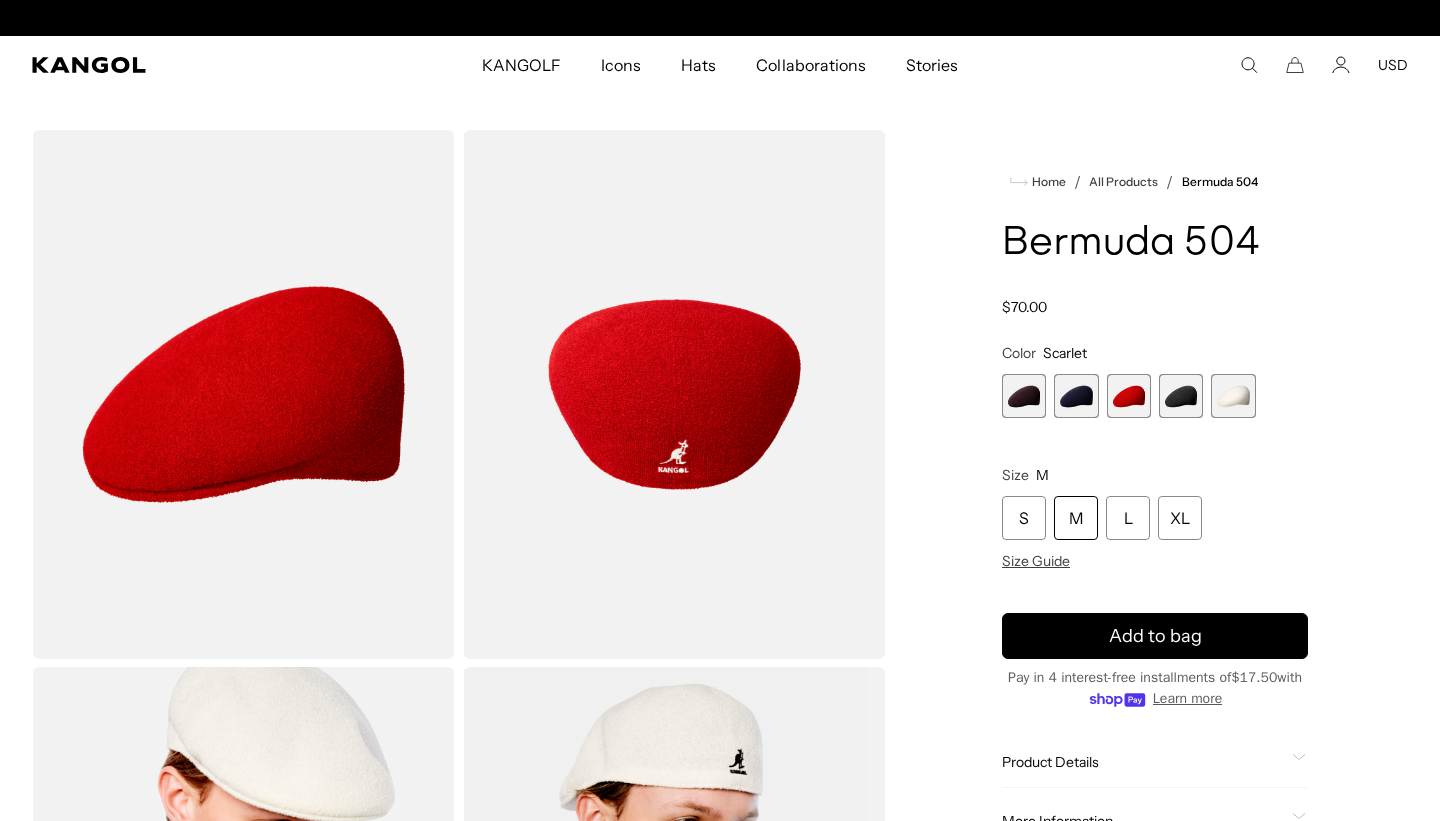 scroll, scrollTop: 0, scrollLeft: 0, axis: both 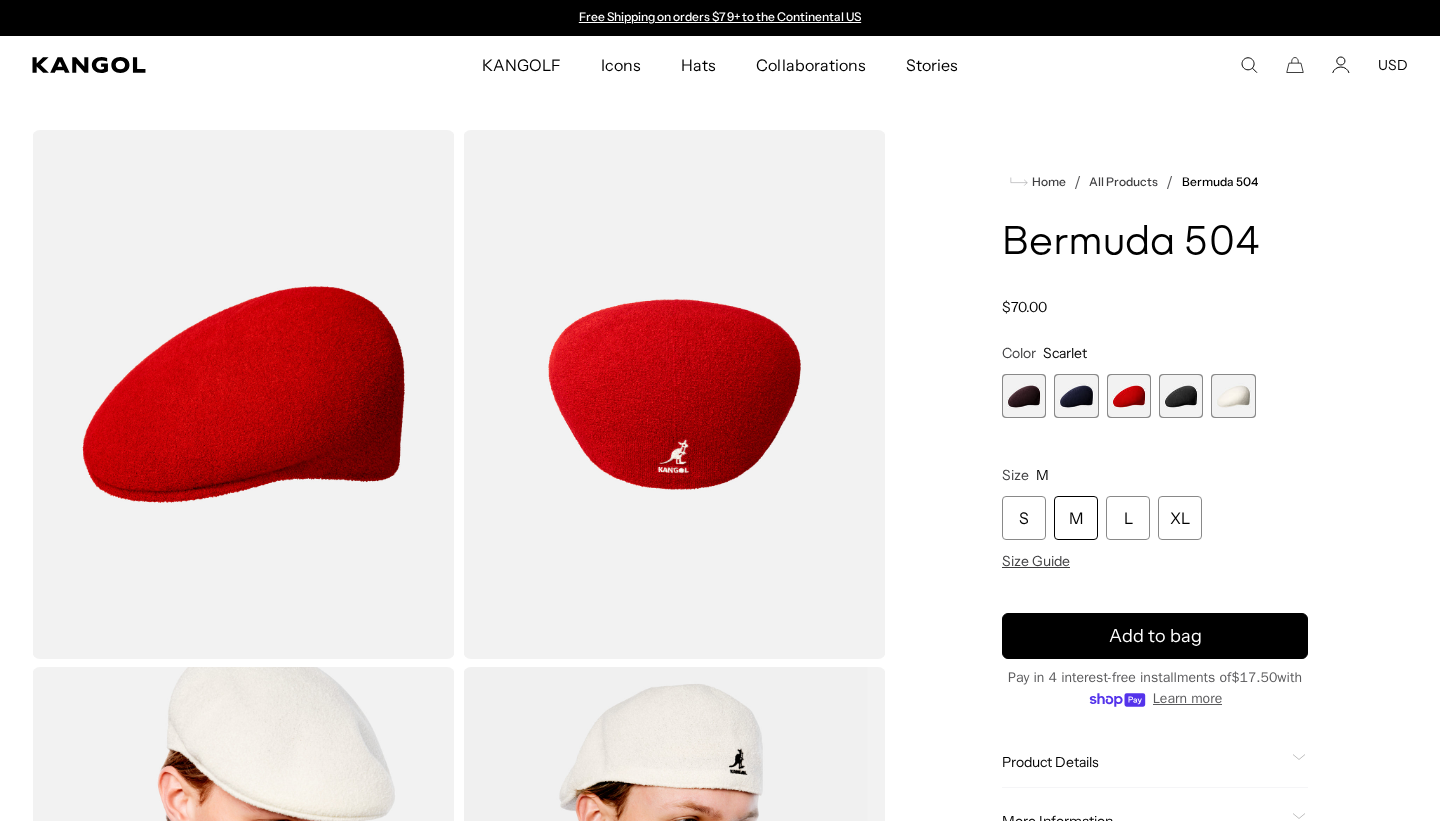click at bounding box center [1181, 396] 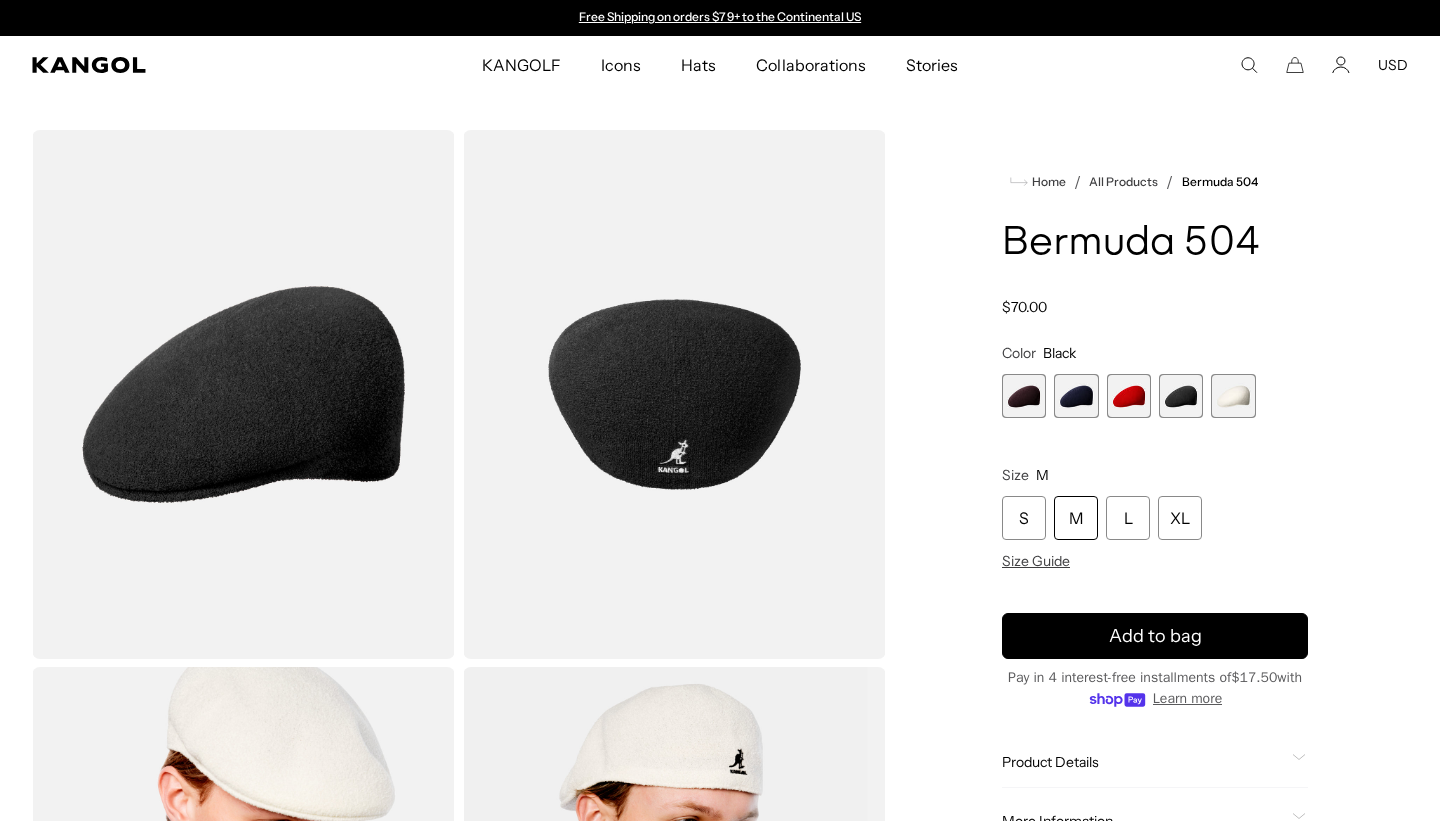 click at bounding box center (1233, 396) 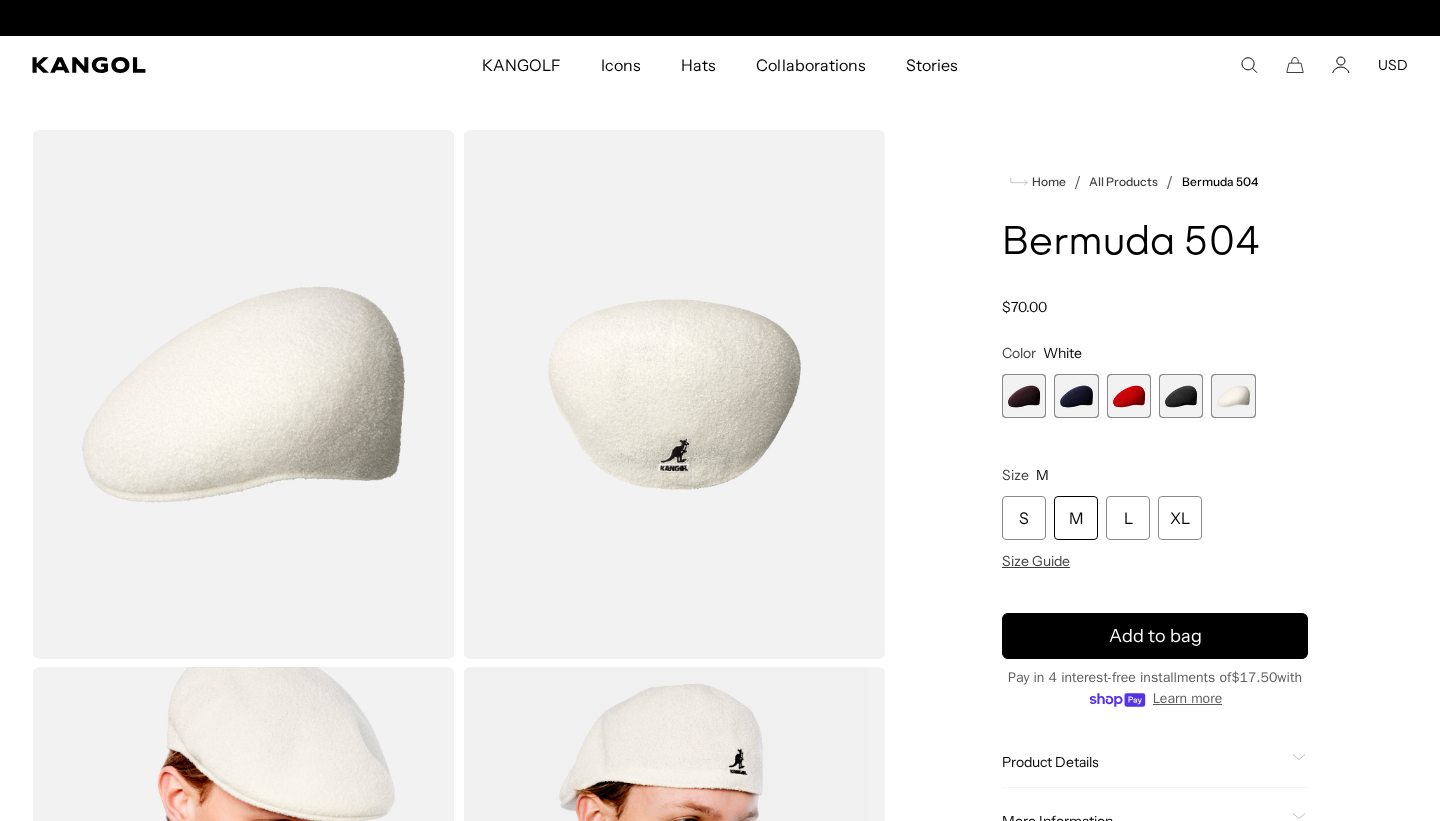 scroll, scrollTop: 0, scrollLeft: 412, axis: horizontal 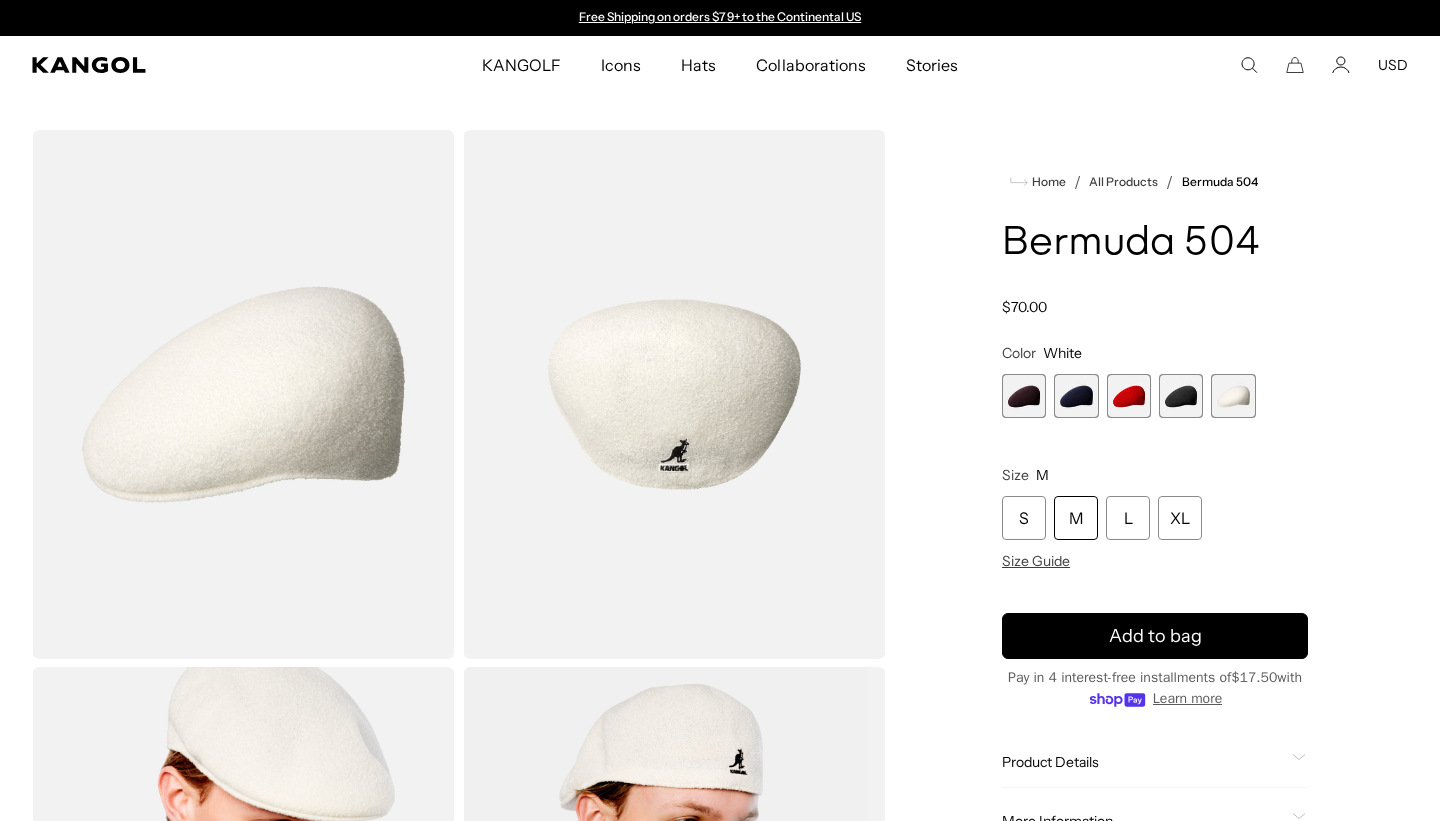 click at bounding box center (1076, 396) 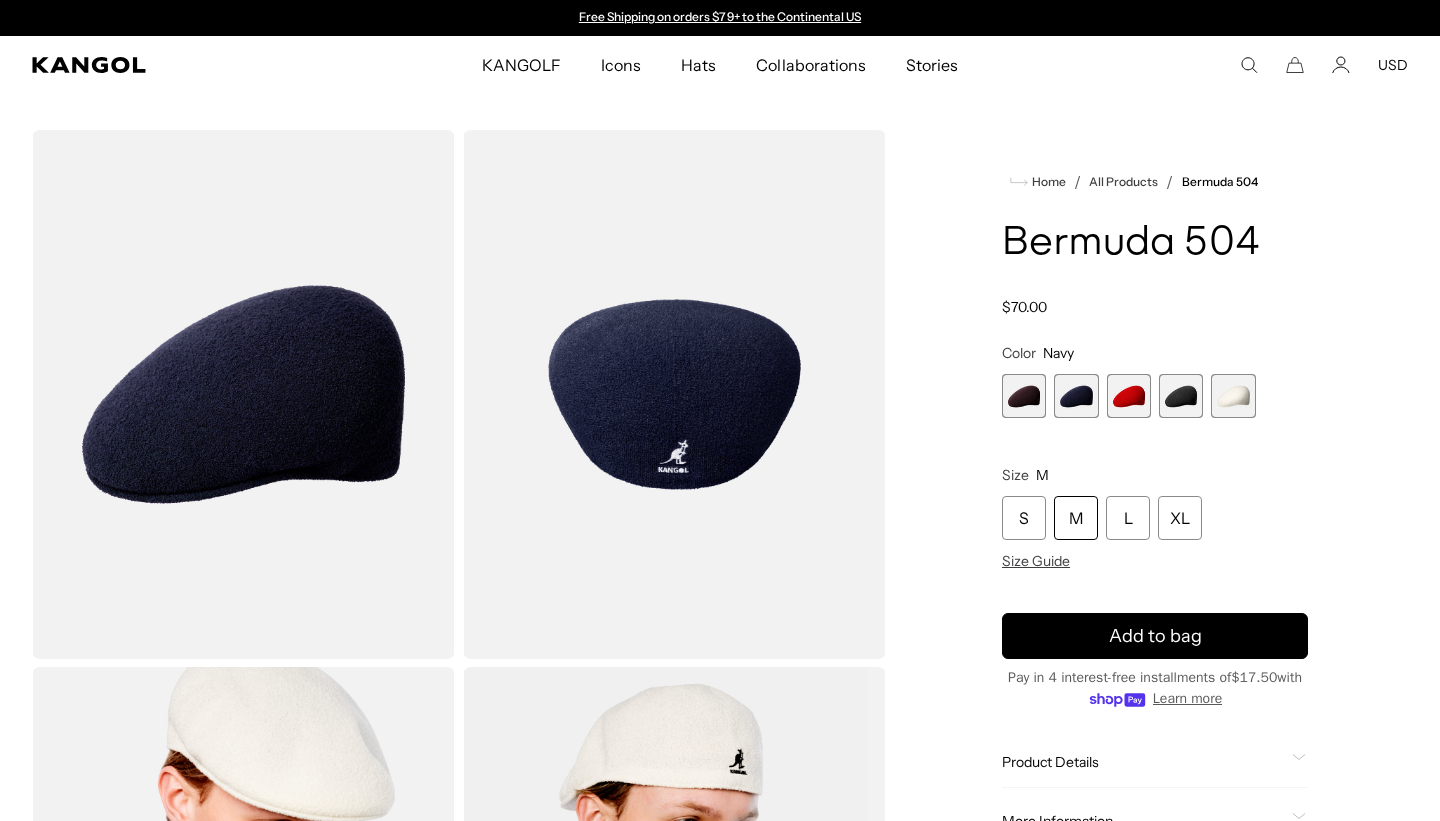 click at bounding box center [1129, 396] 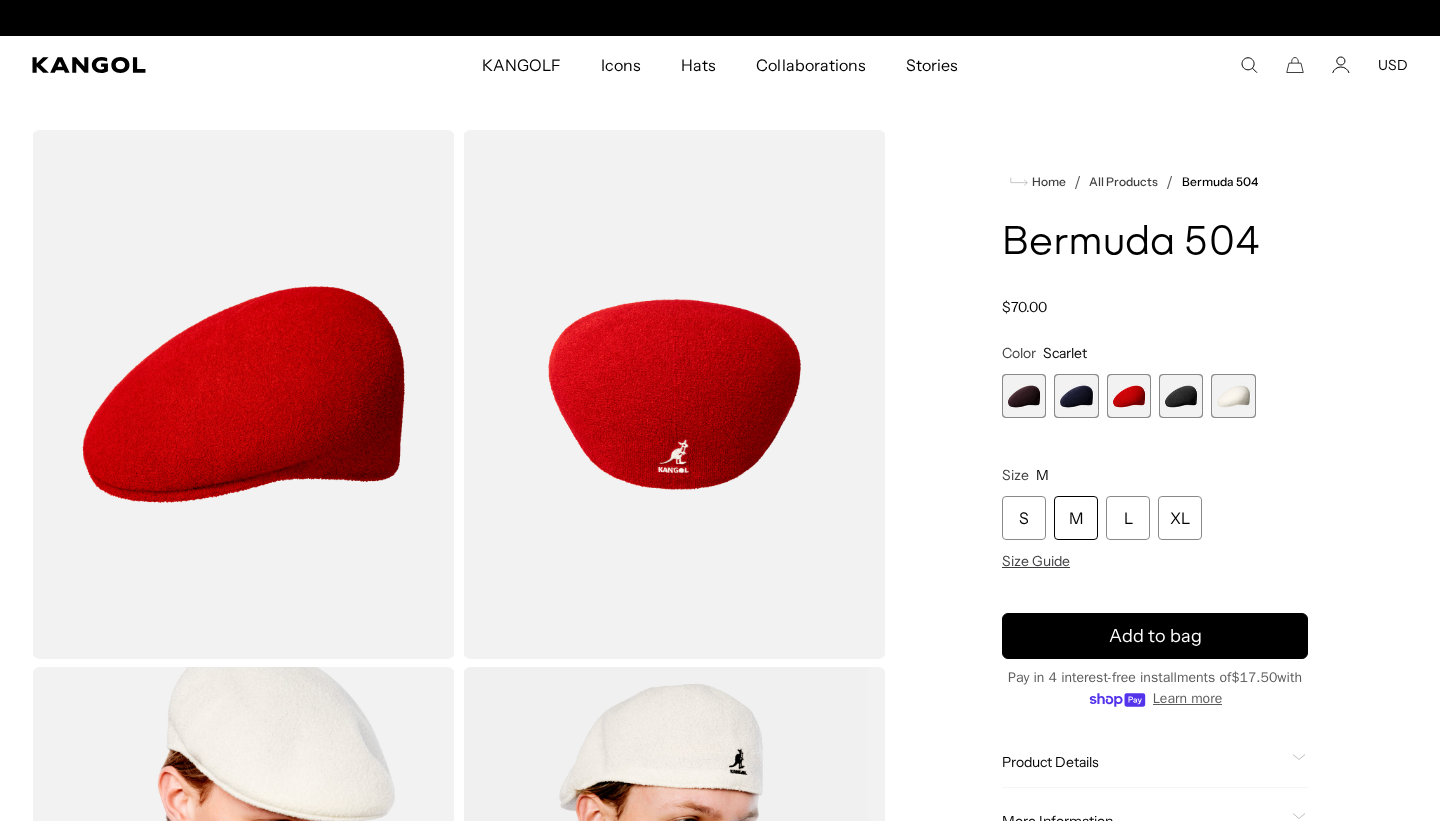 scroll, scrollTop: 0, scrollLeft: 412, axis: horizontal 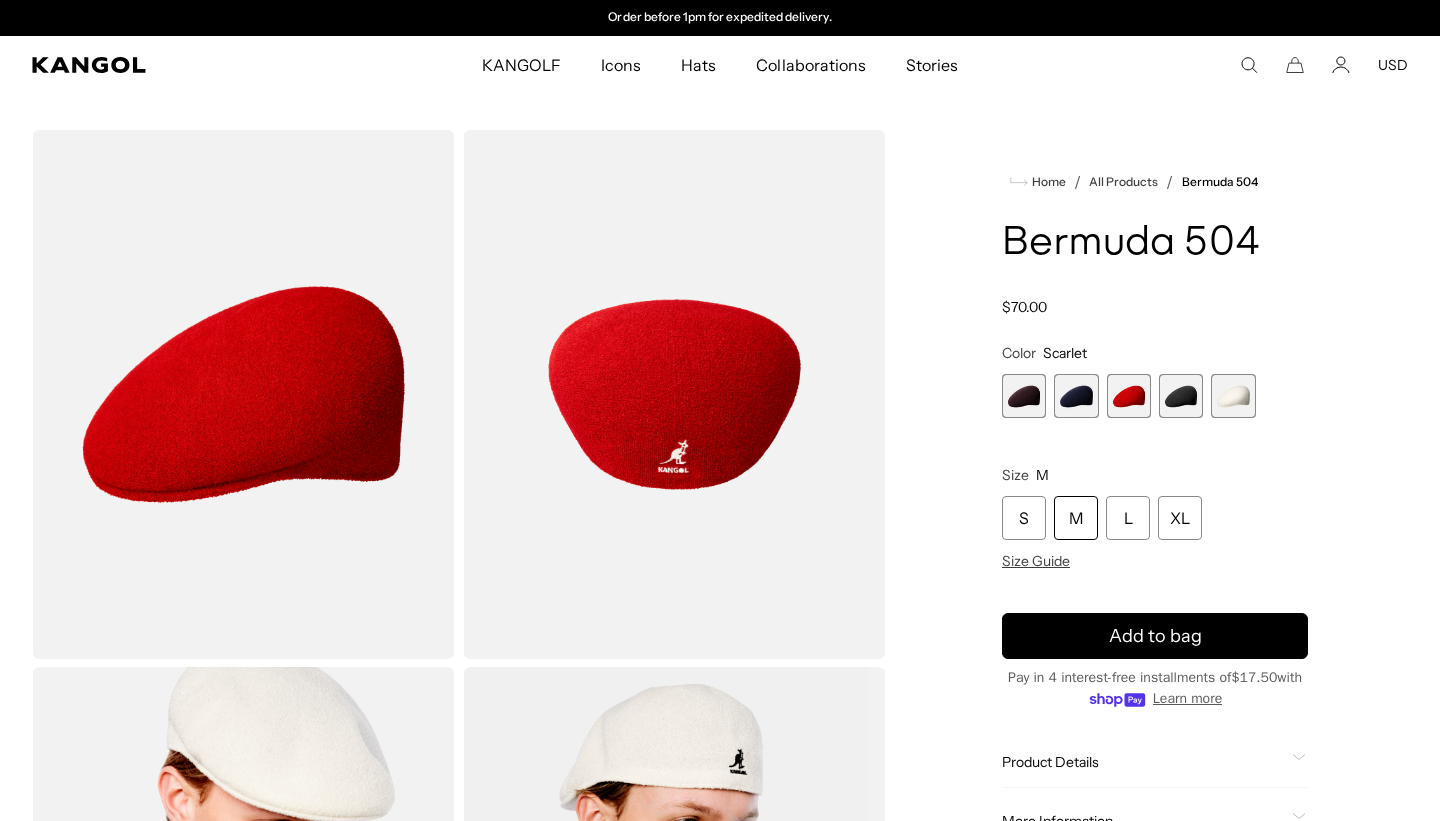 click at bounding box center [1181, 396] 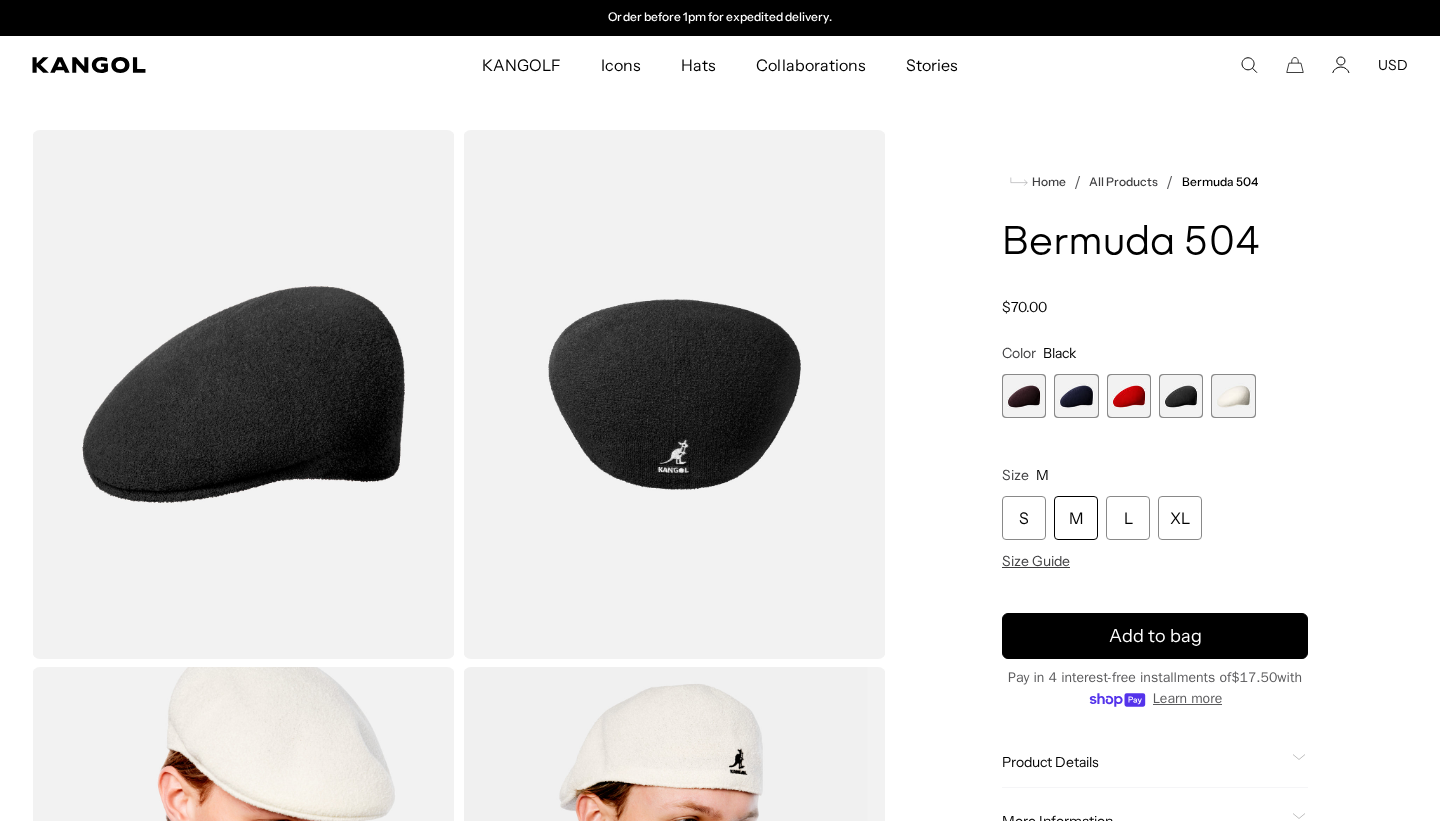 click at bounding box center [1024, 396] 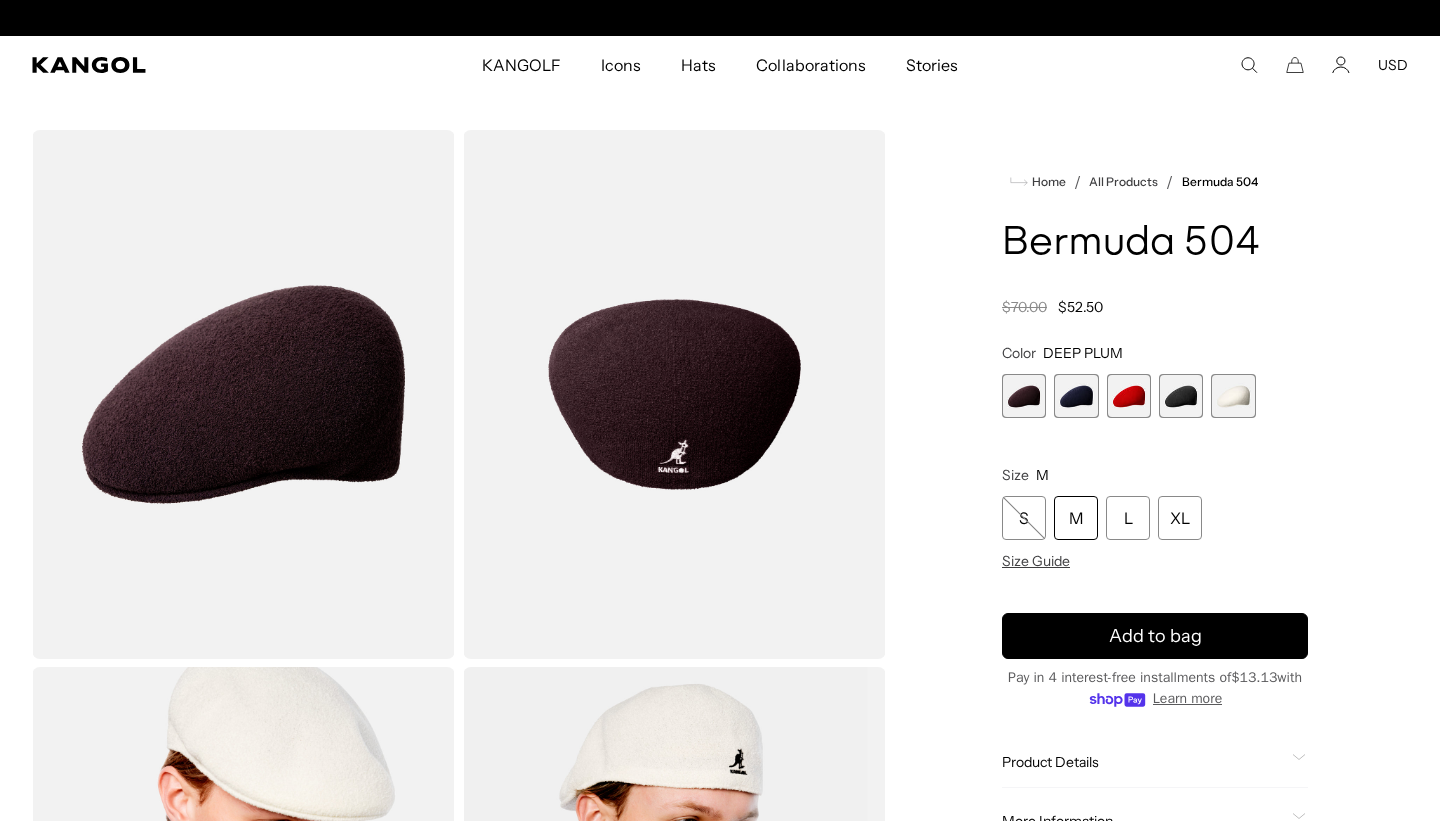 scroll, scrollTop: 0, scrollLeft: 0, axis: both 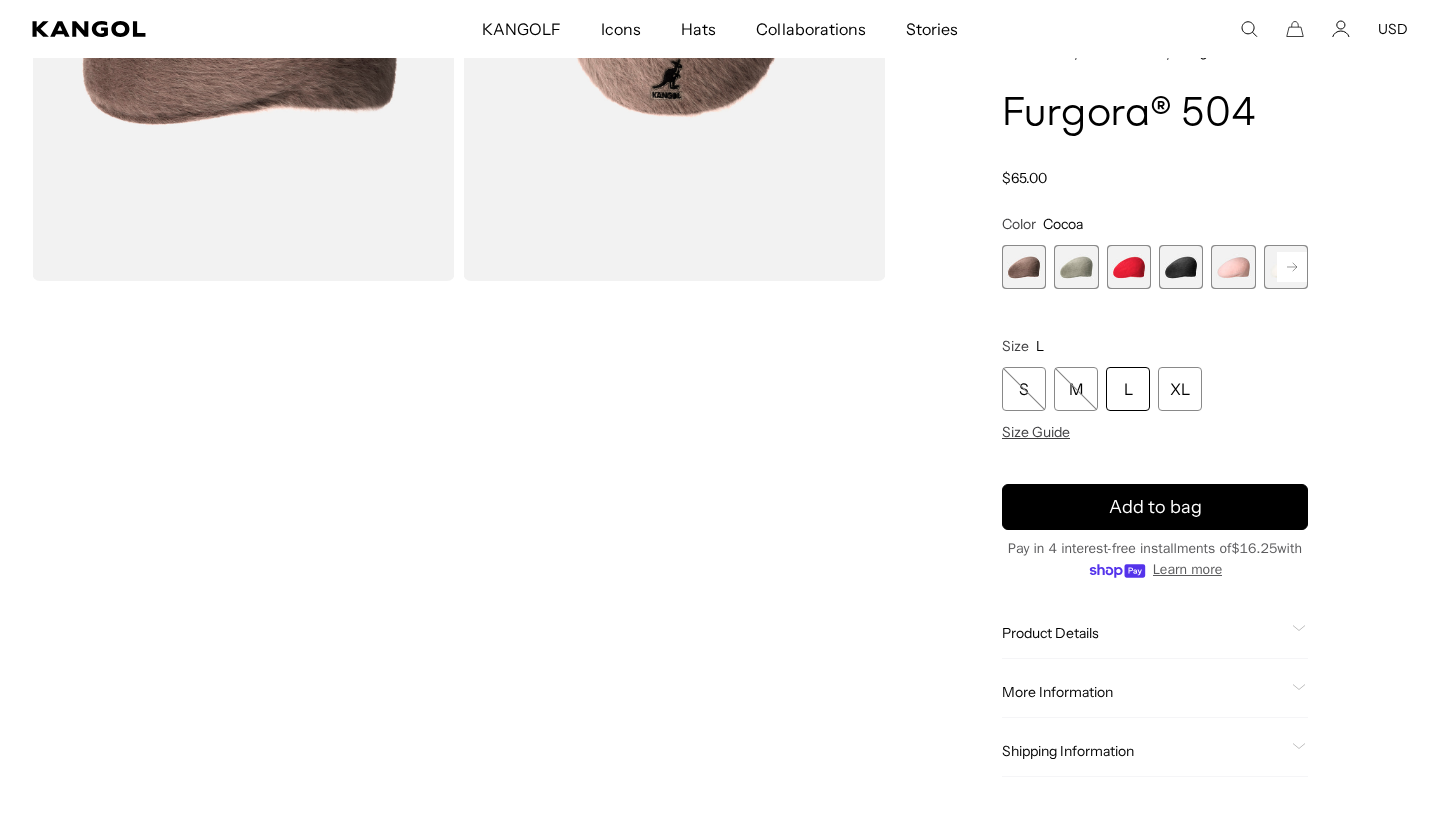 click at bounding box center [1076, 267] 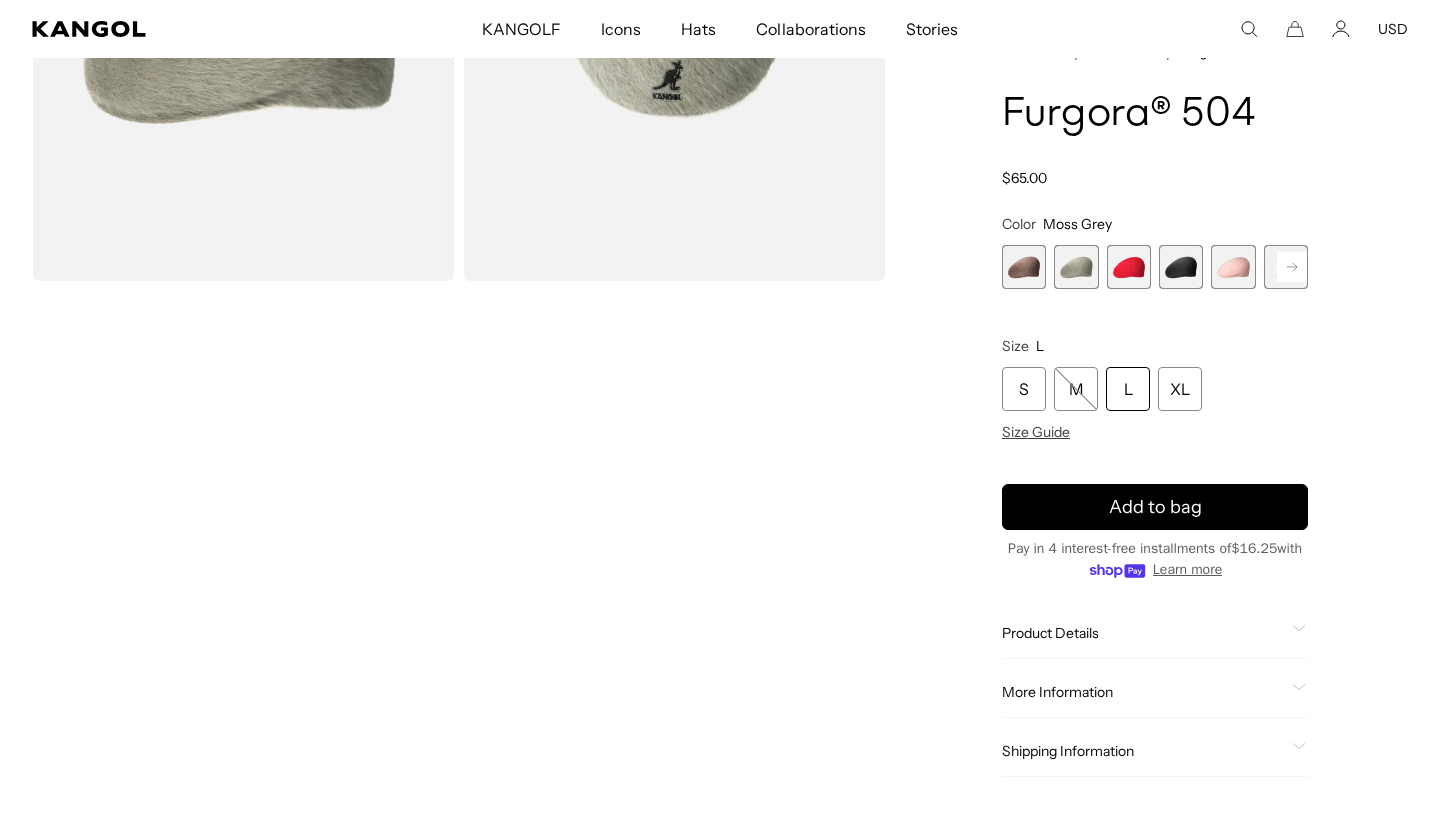scroll, scrollTop: 493, scrollLeft: 0, axis: vertical 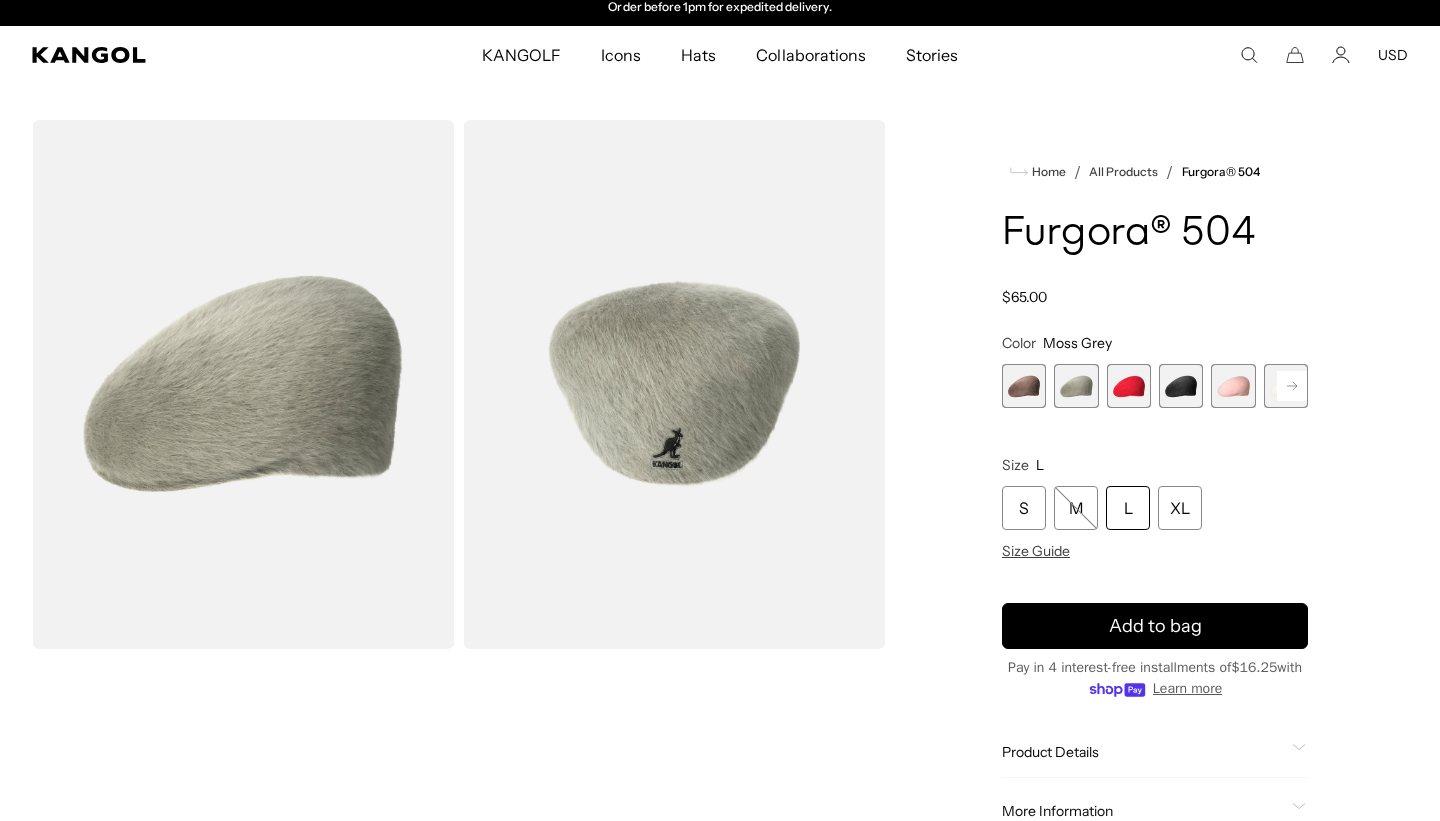click at bounding box center [1129, 386] 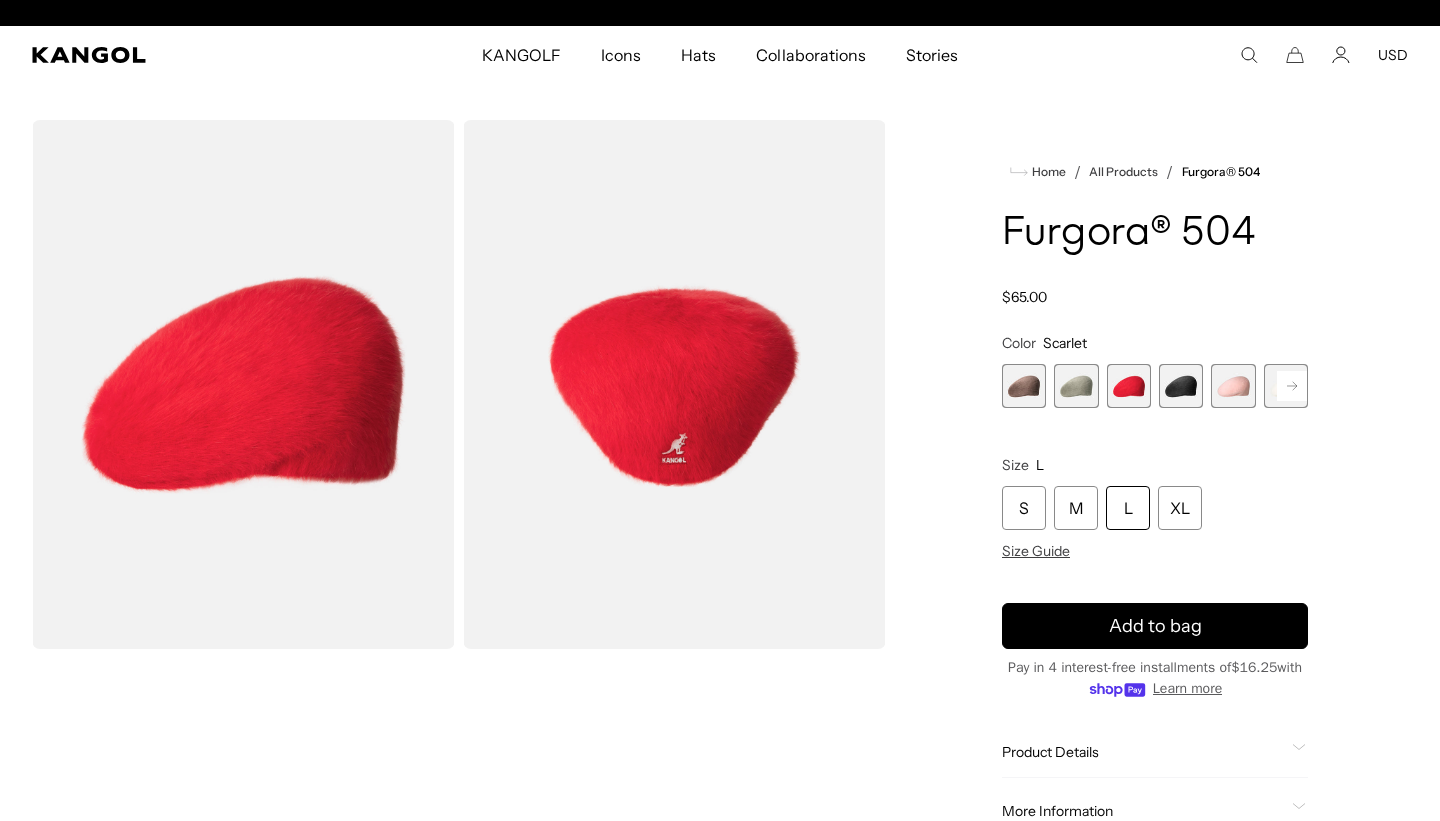 scroll, scrollTop: 0, scrollLeft: 0, axis: both 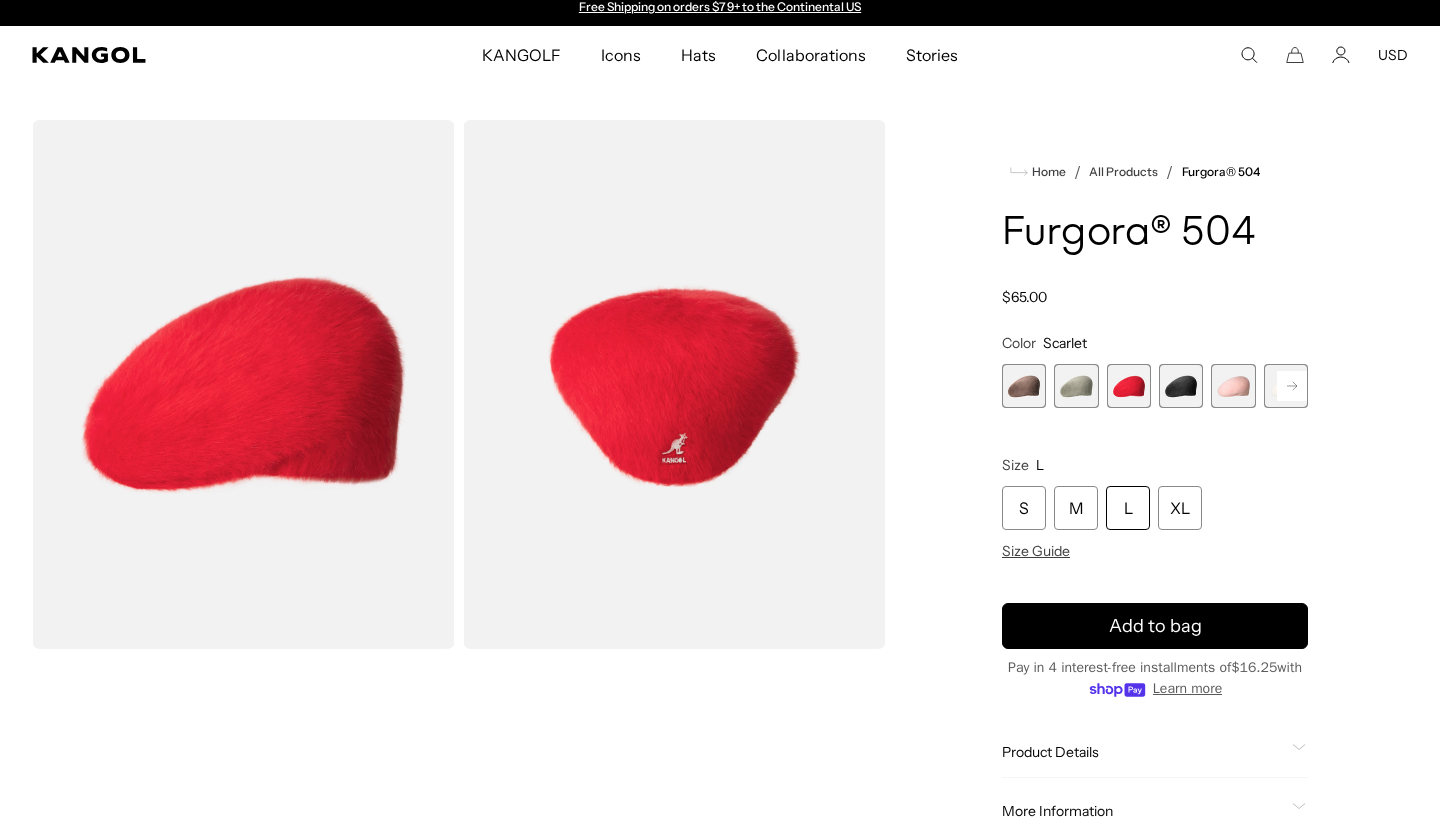 click at bounding box center [1181, 386] 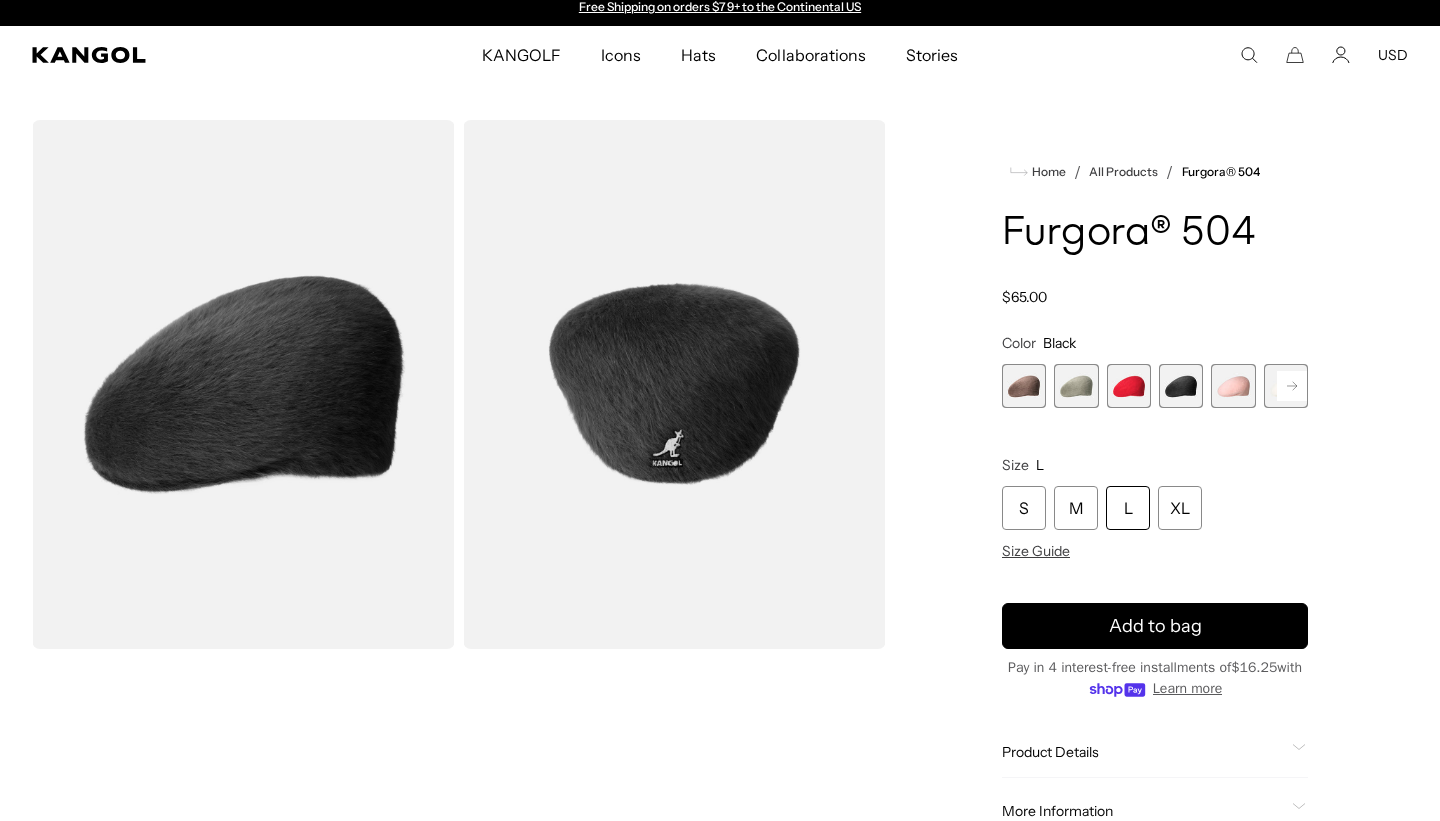 click at bounding box center (1233, 386) 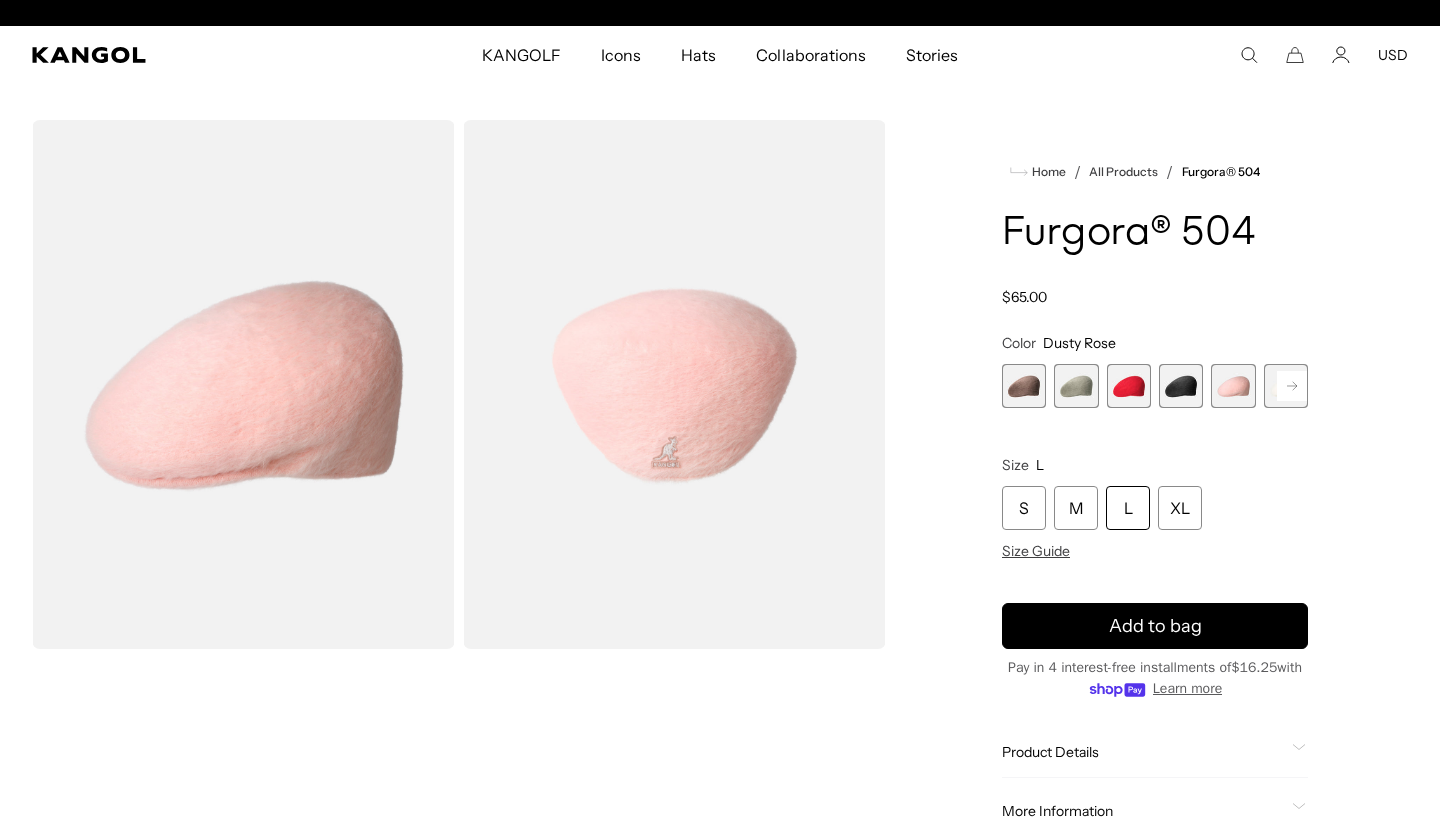 scroll, scrollTop: 0, scrollLeft: 412, axis: horizontal 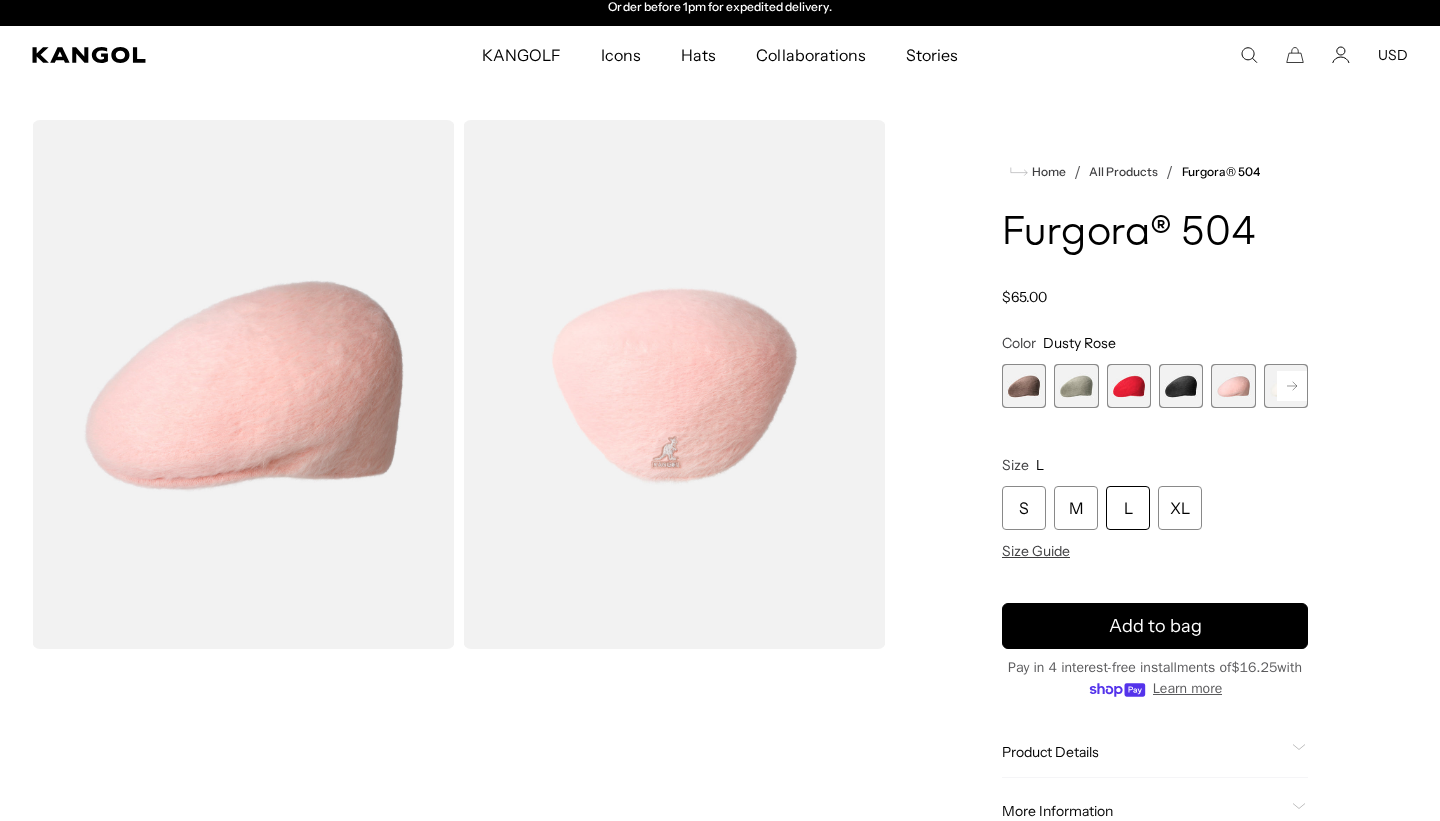 click at bounding box center (1286, 386) 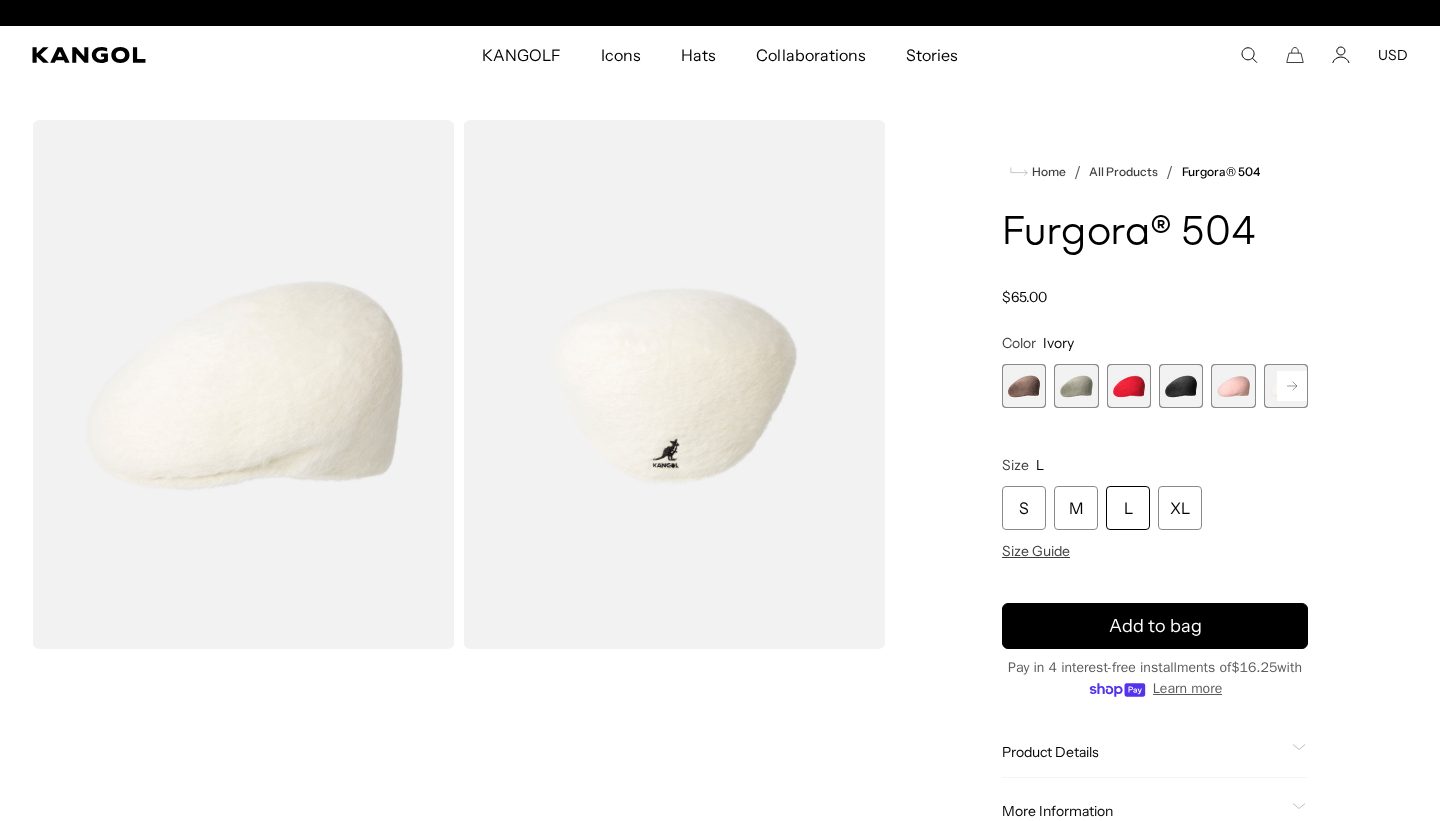 scroll, scrollTop: 0, scrollLeft: 0, axis: both 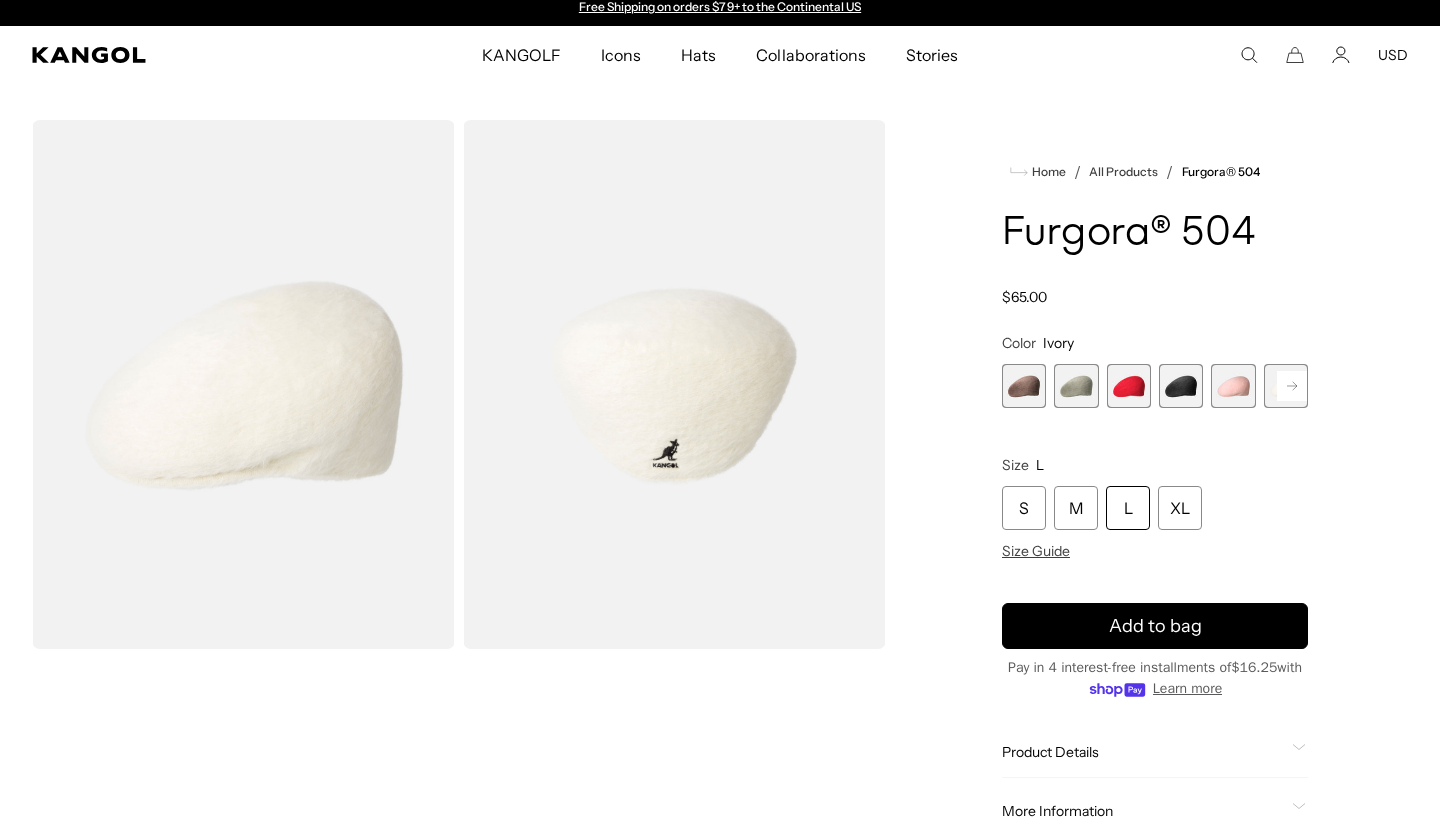 click 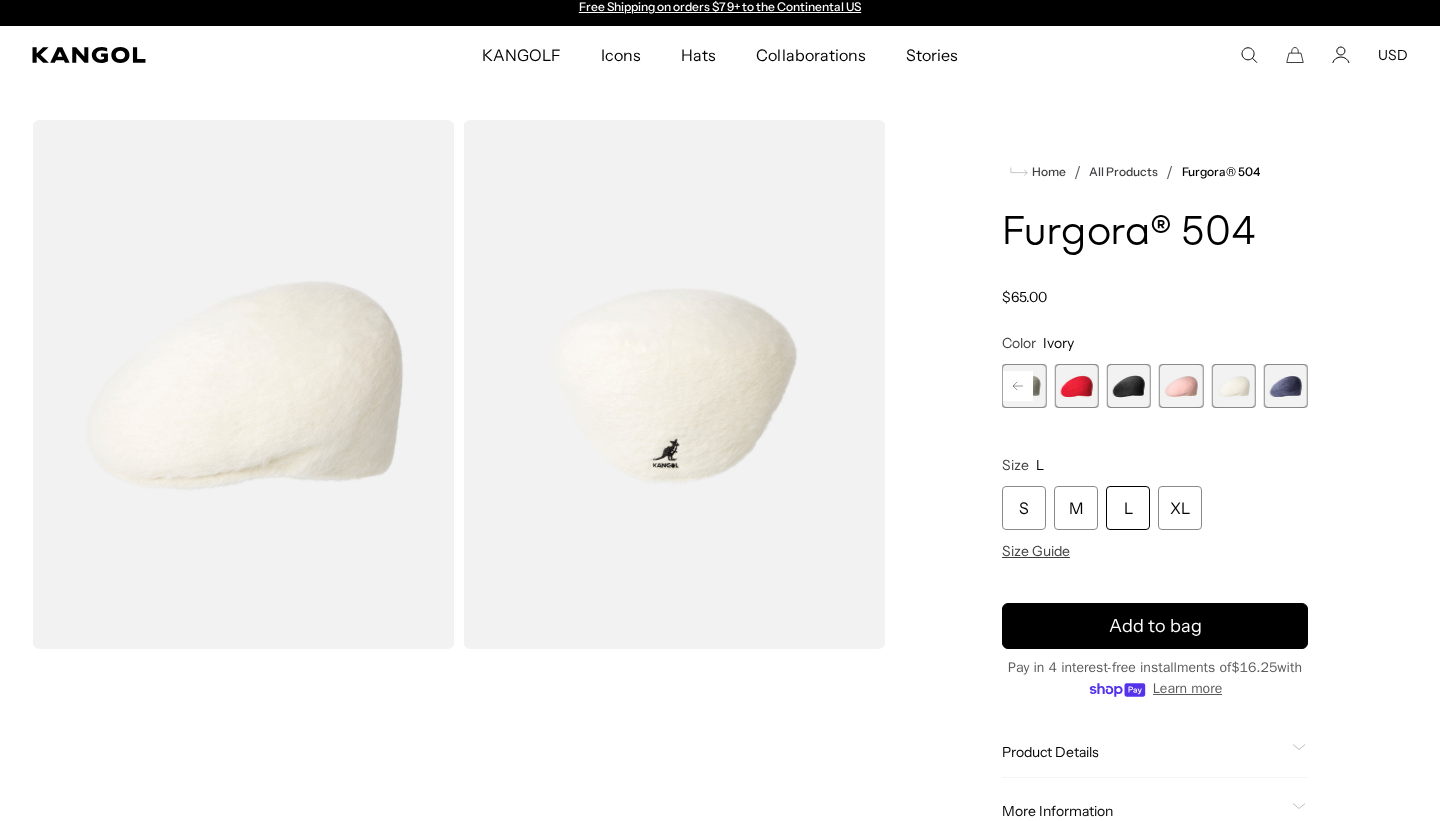 click at bounding box center [1286, 386] 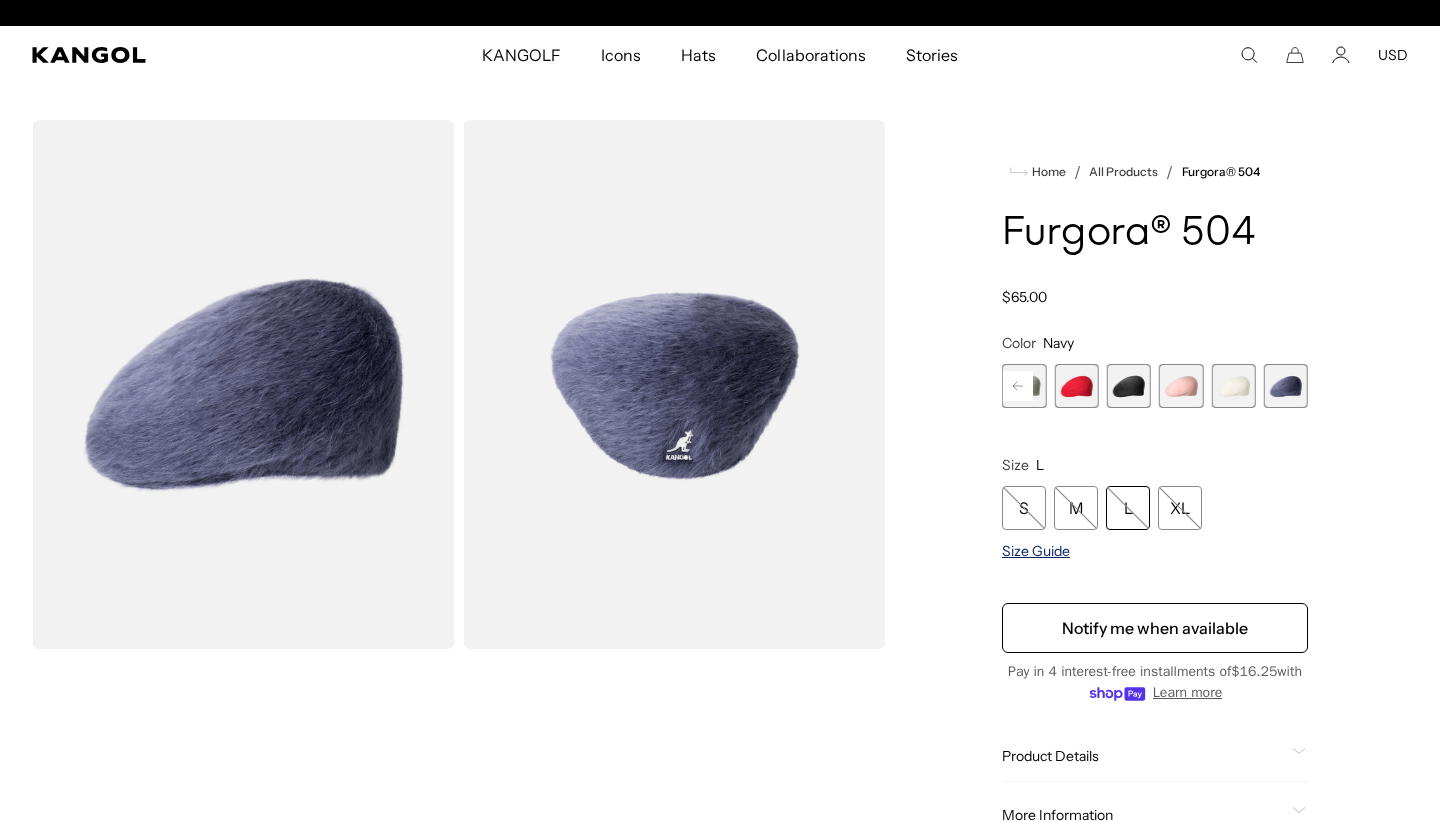scroll, scrollTop: 0, scrollLeft: 0, axis: both 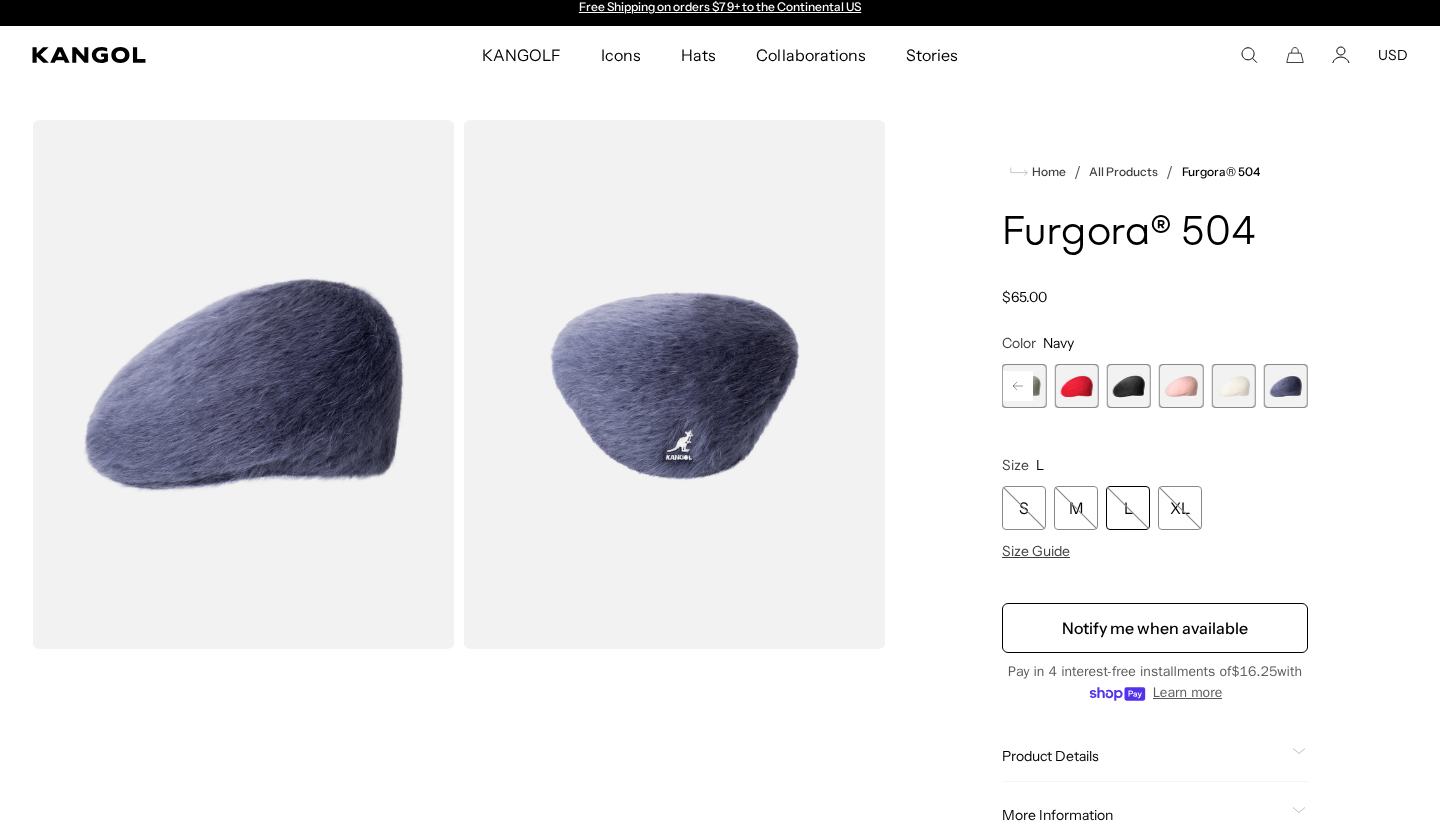 click on "Product Details" 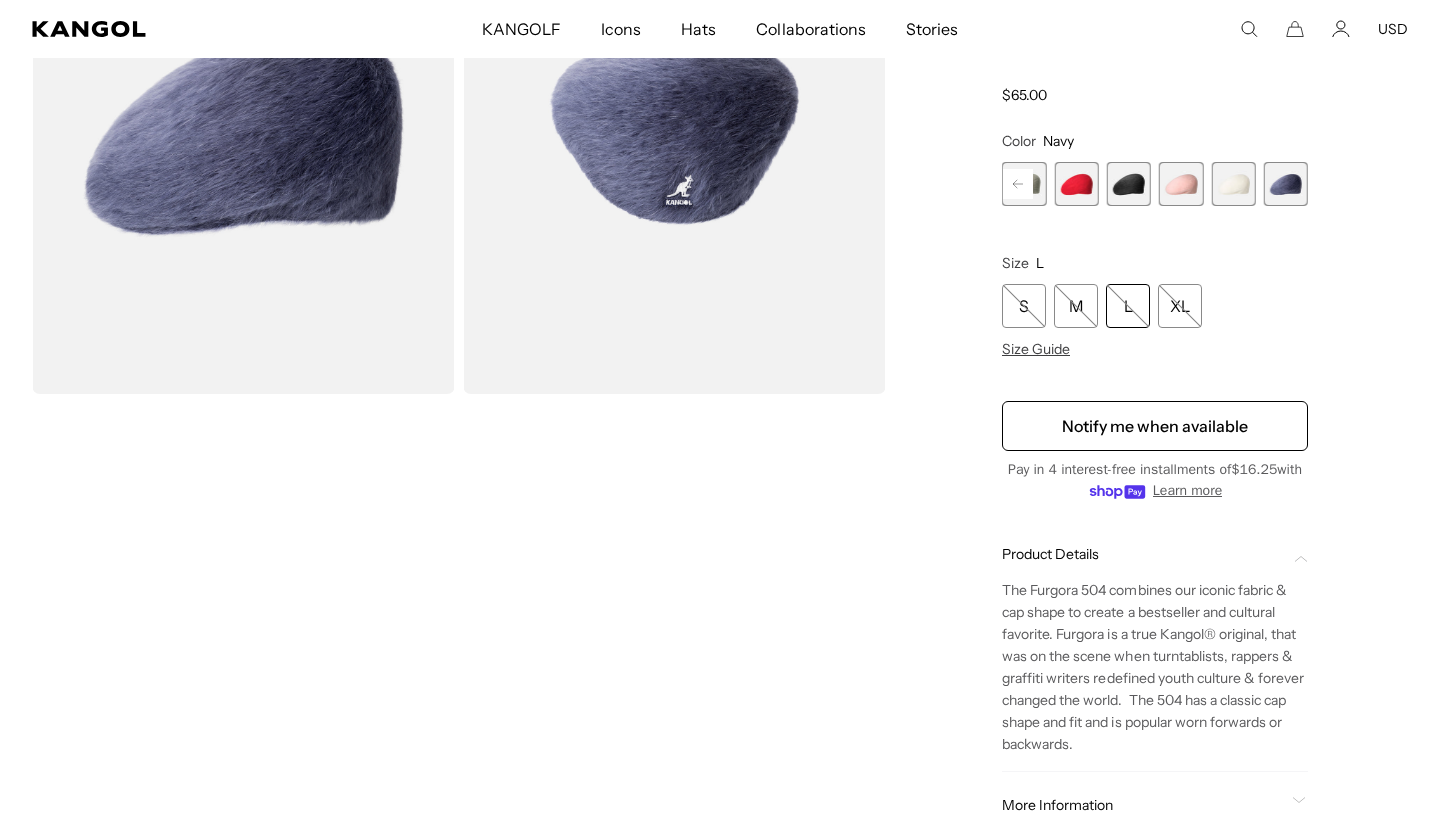 scroll, scrollTop: 433, scrollLeft: 0, axis: vertical 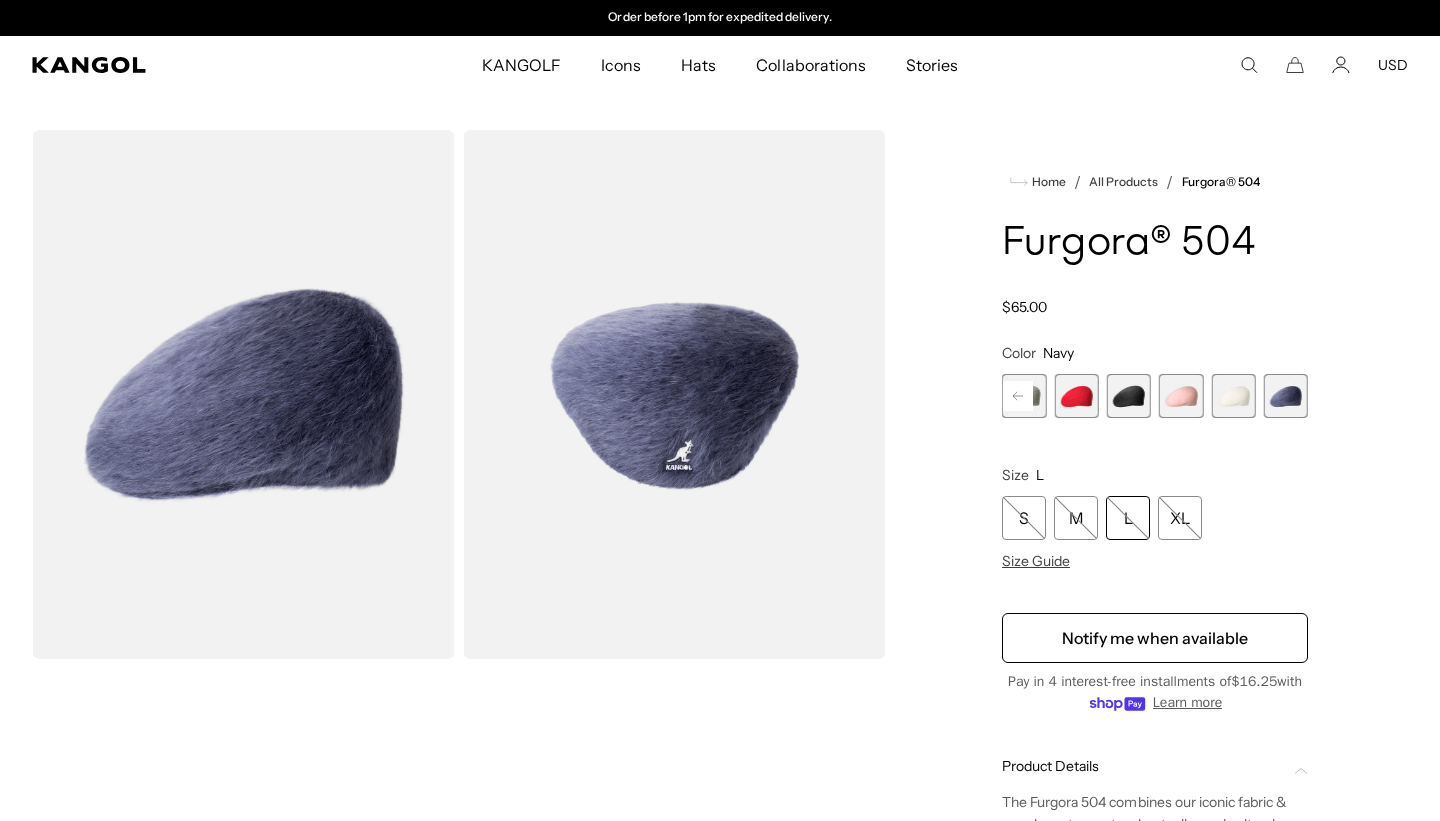 click 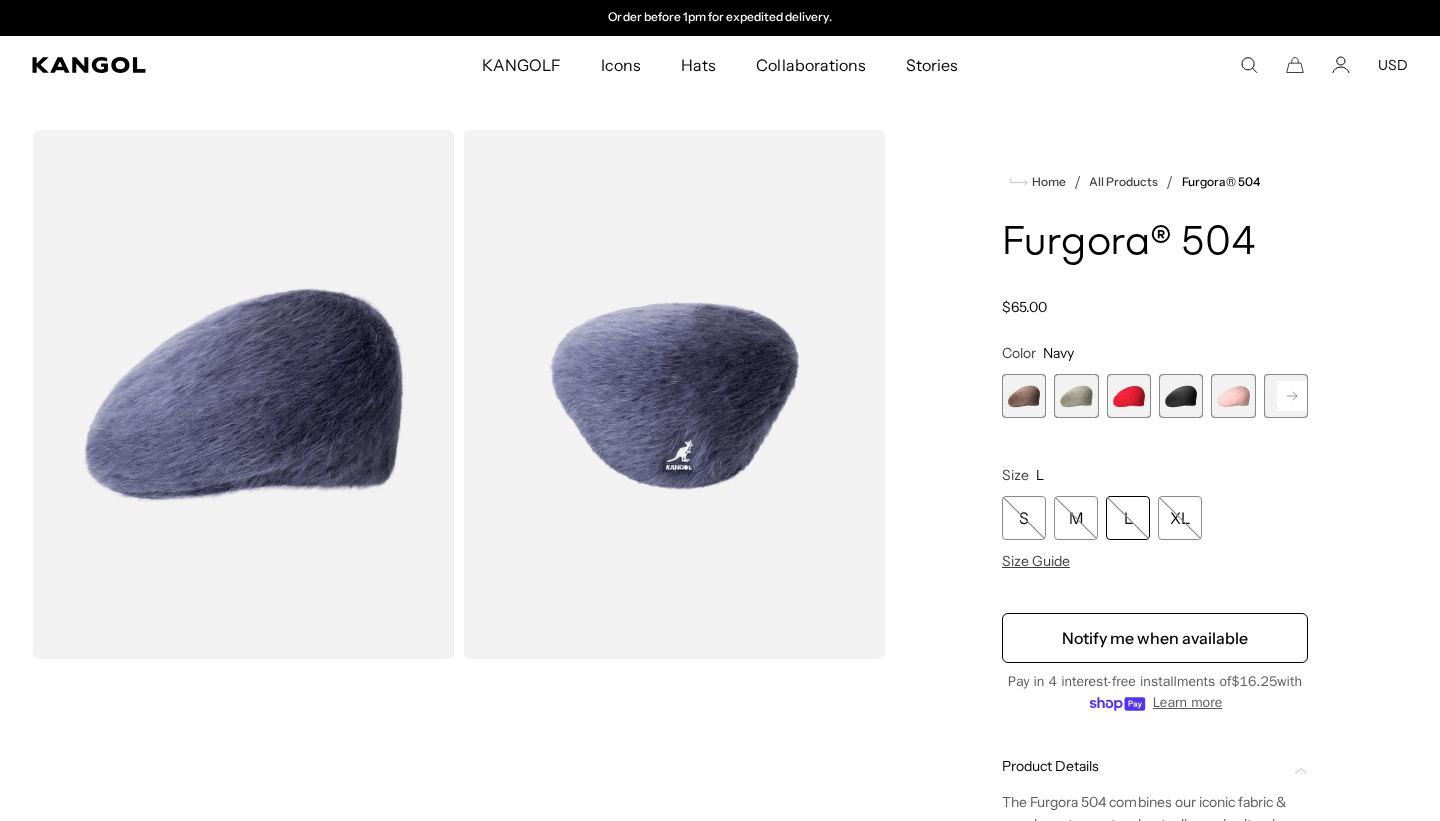 click at bounding box center [1024, 396] 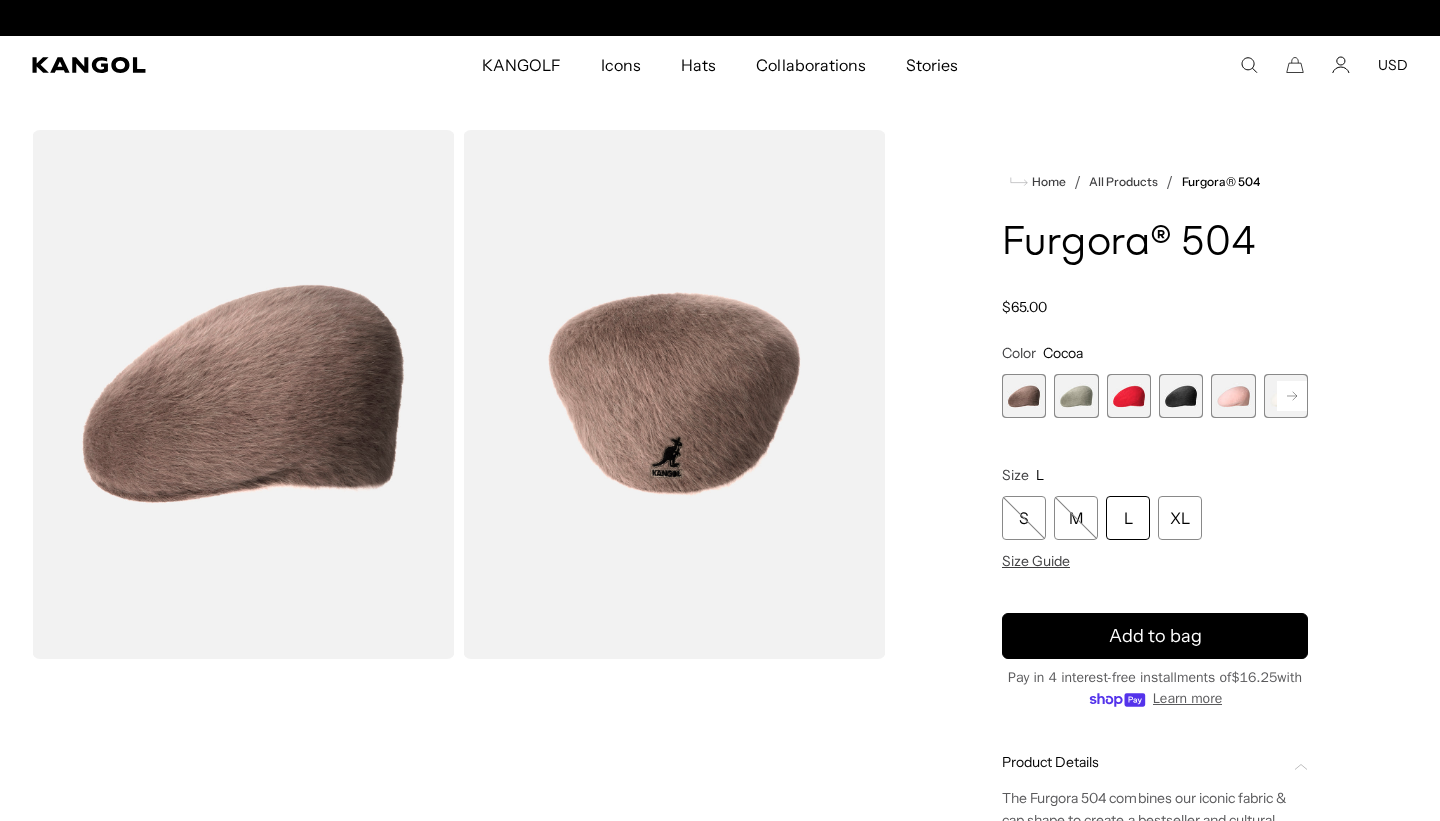 click at bounding box center [1076, 396] 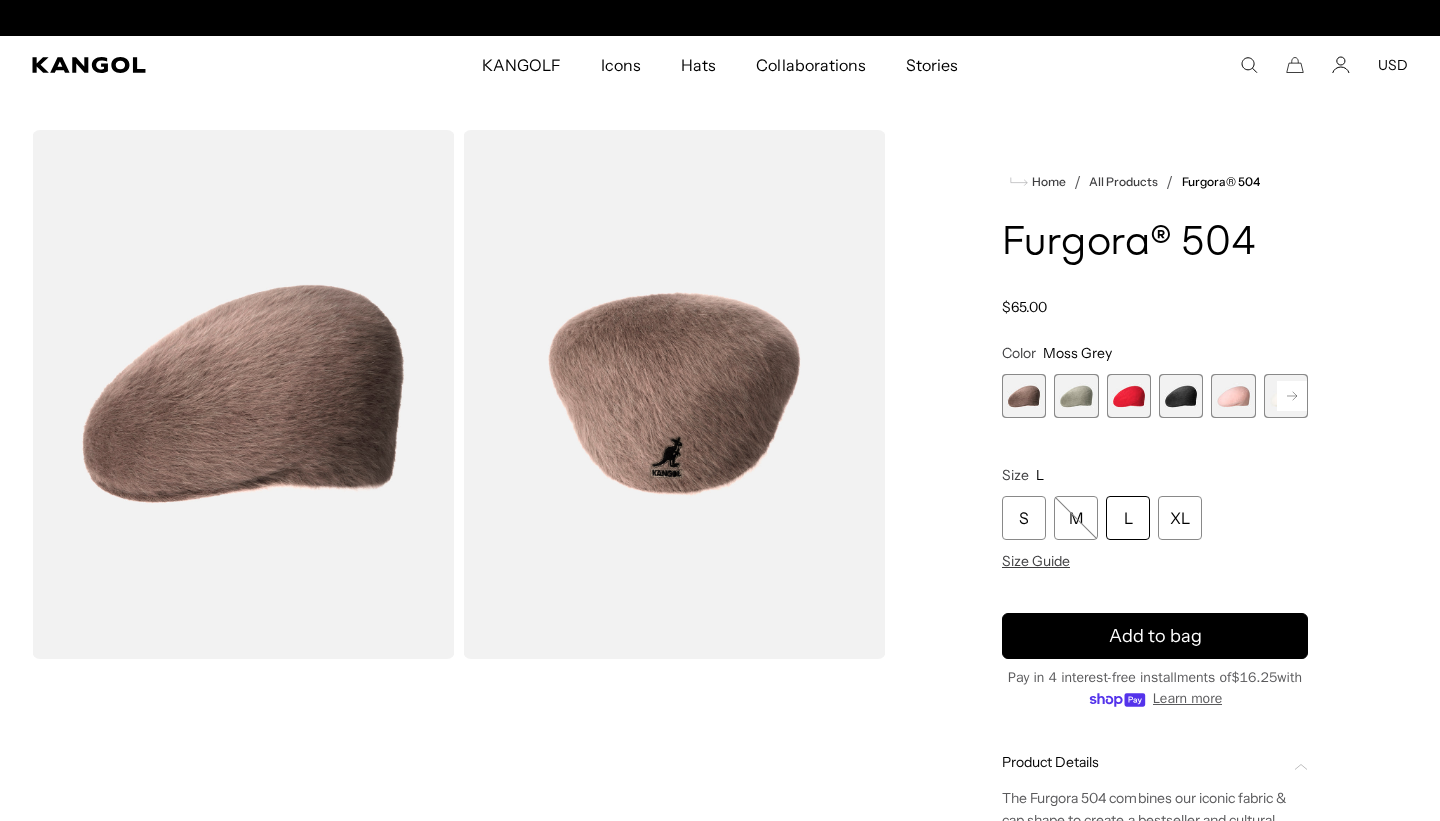 scroll, scrollTop: 0, scrollLeft: 0, axis: both 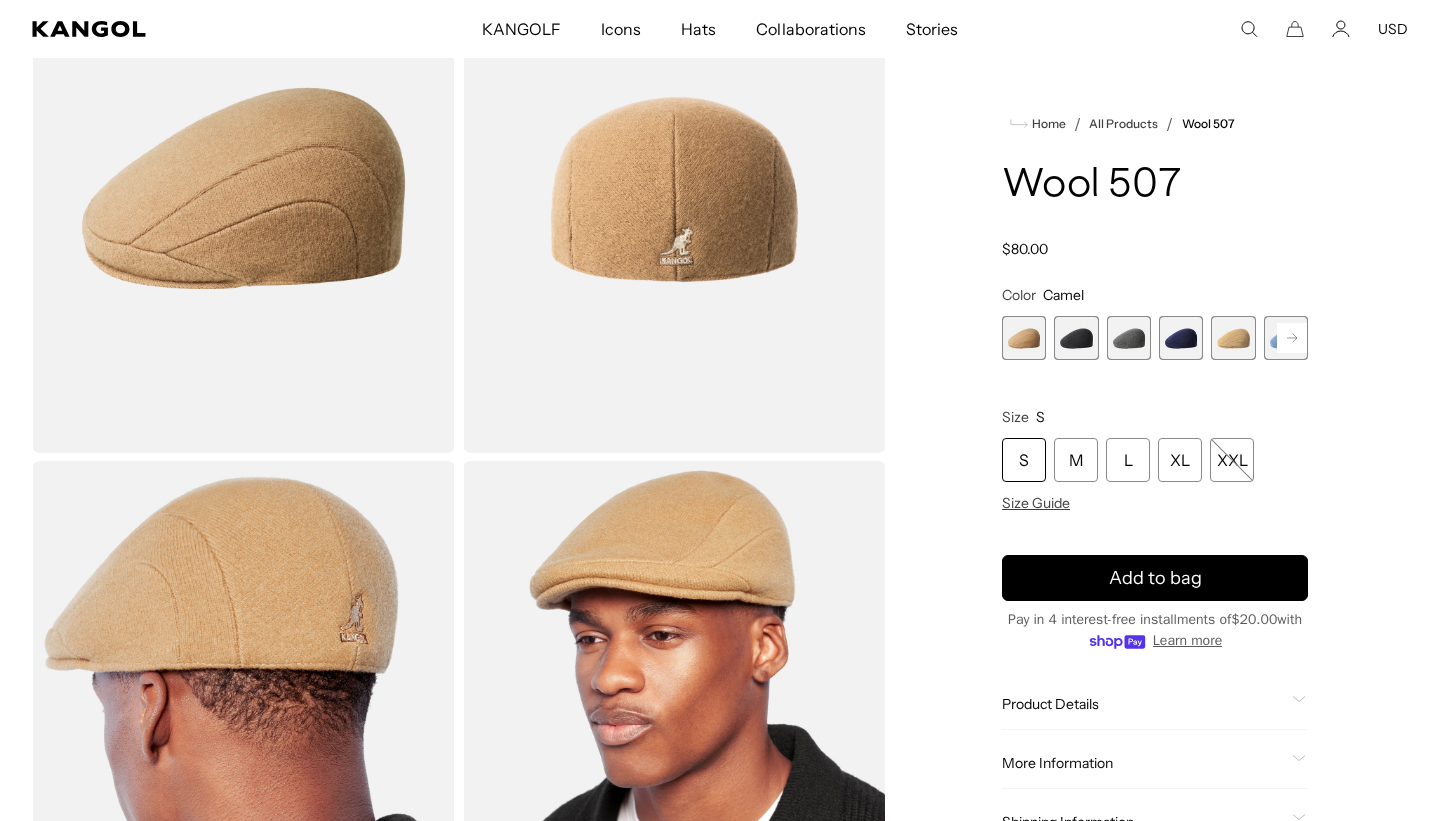 click at bounding box center (1076, 338) 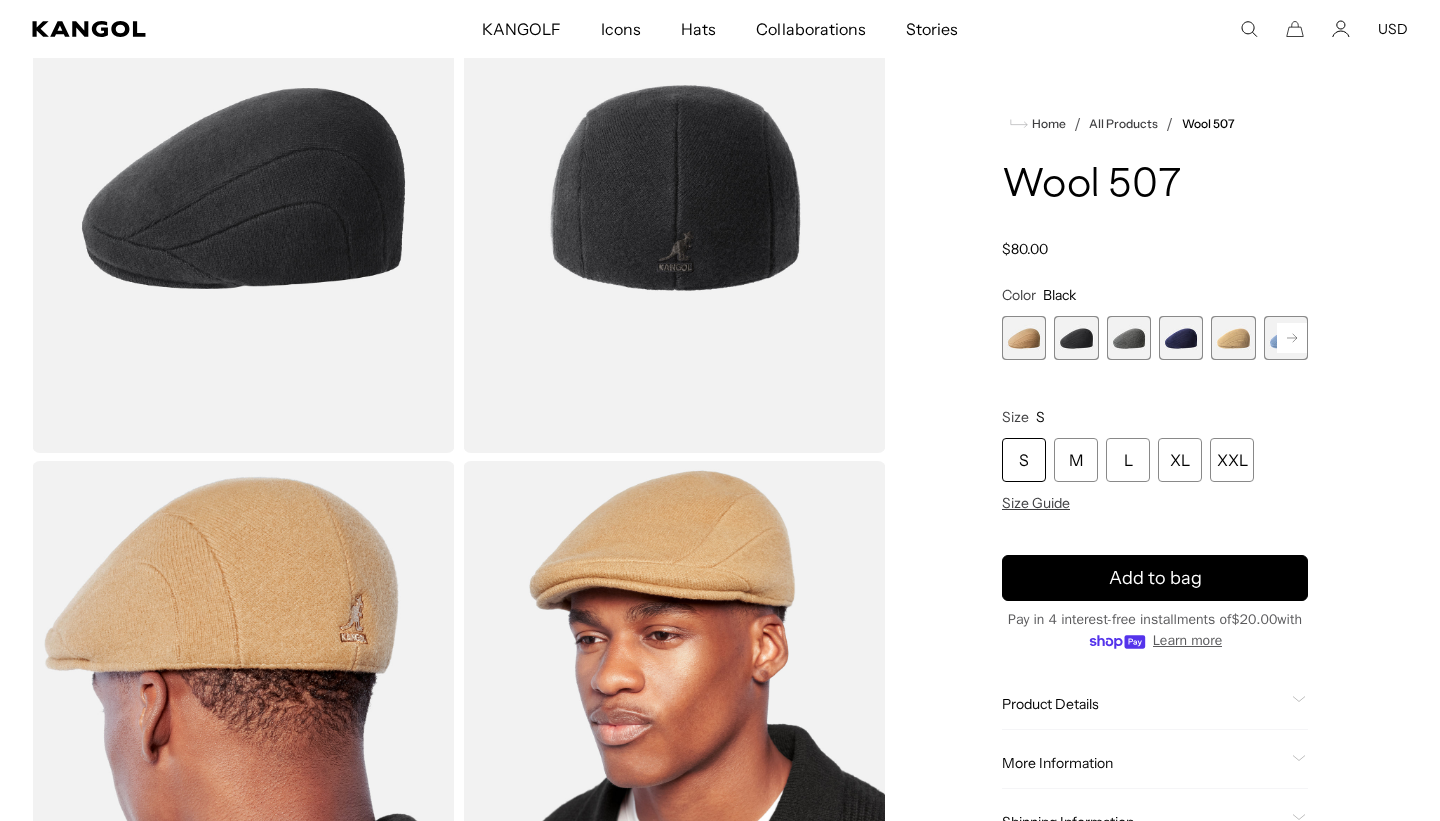 scroll, scrollTop: 0, scrollLeft: 0, axis: both 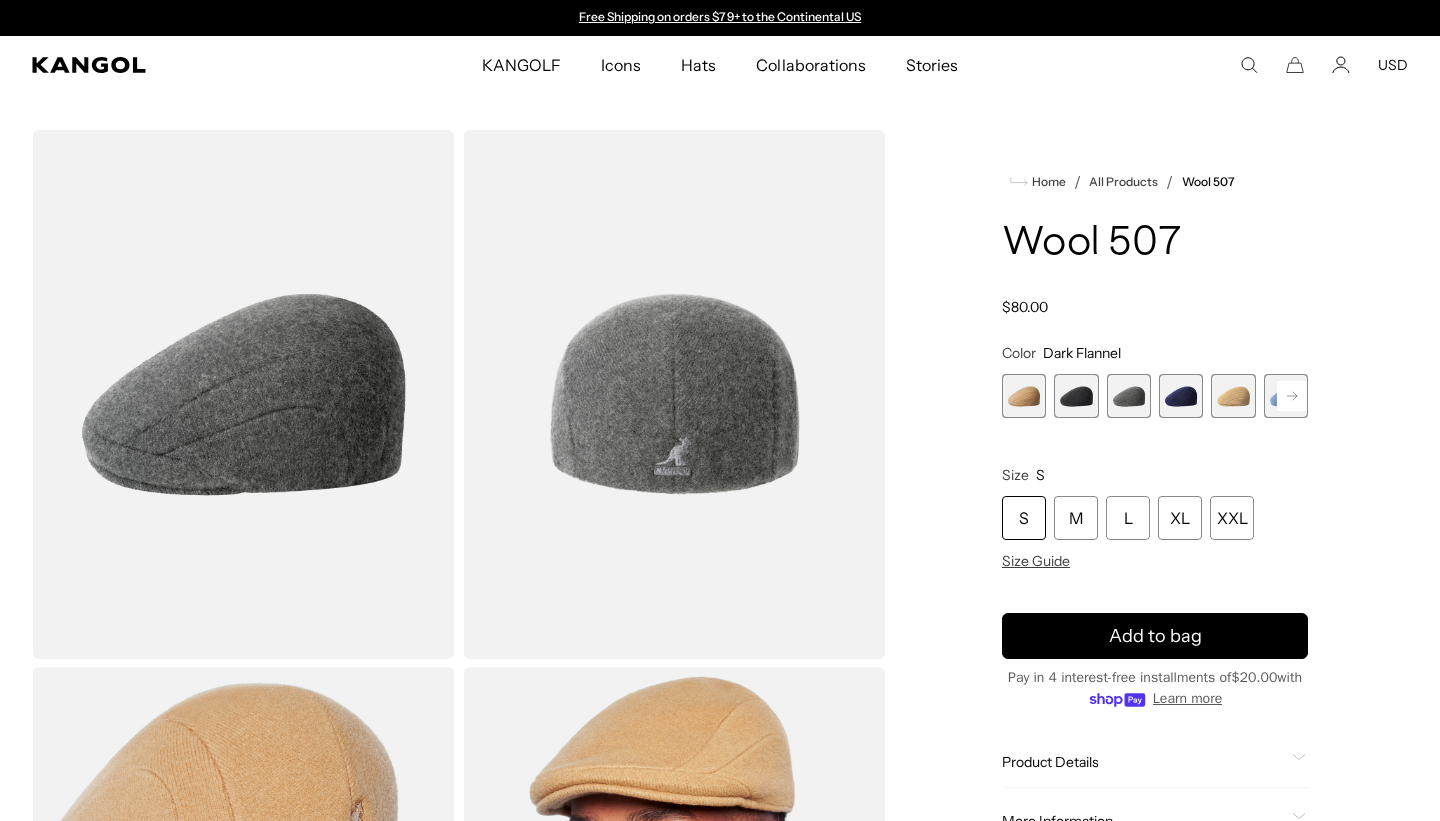 click at bounding box center [1181, 396] 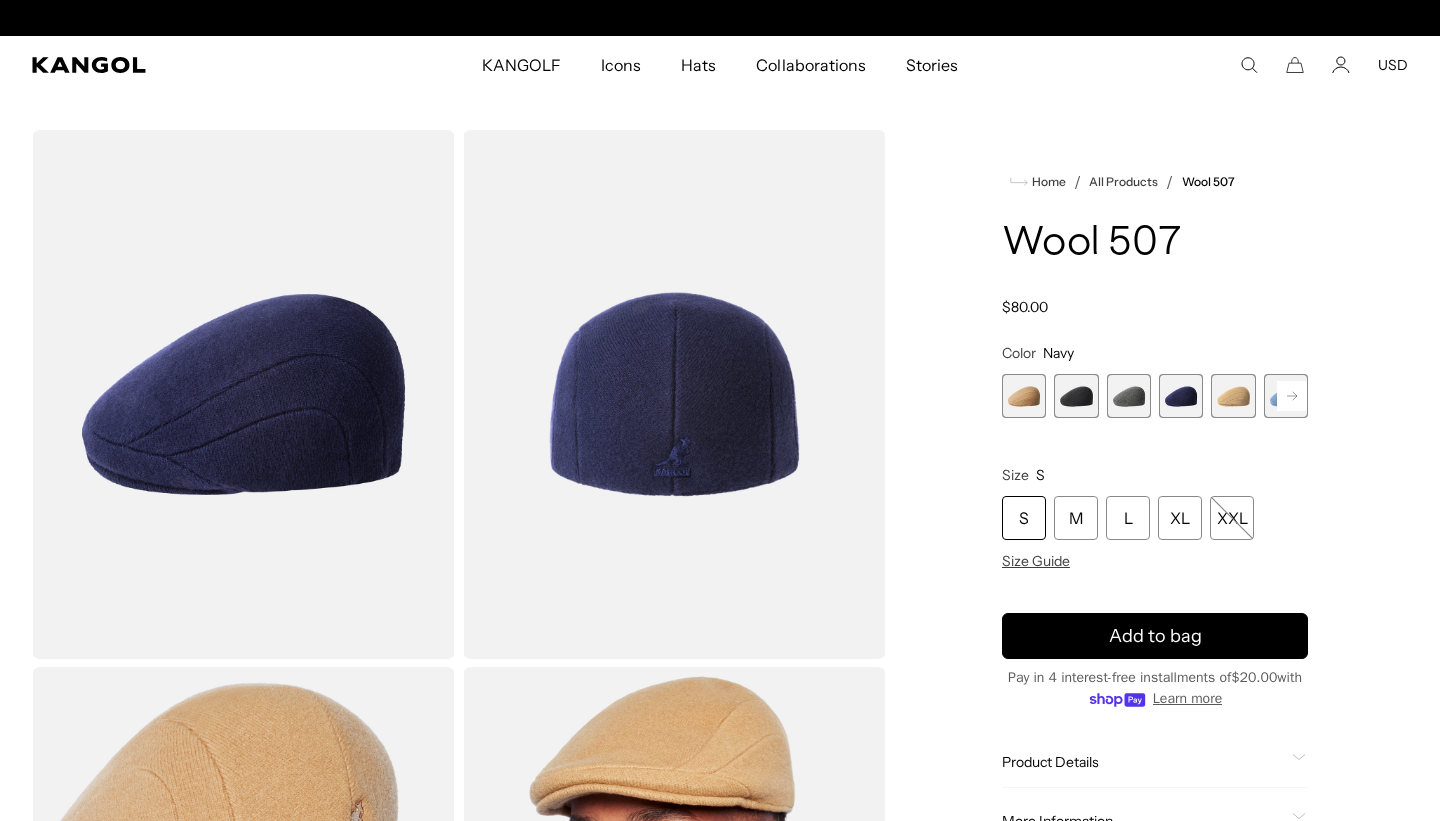 scroll, scrollTop: 0, scrollLeft: 412, axis: horizontal 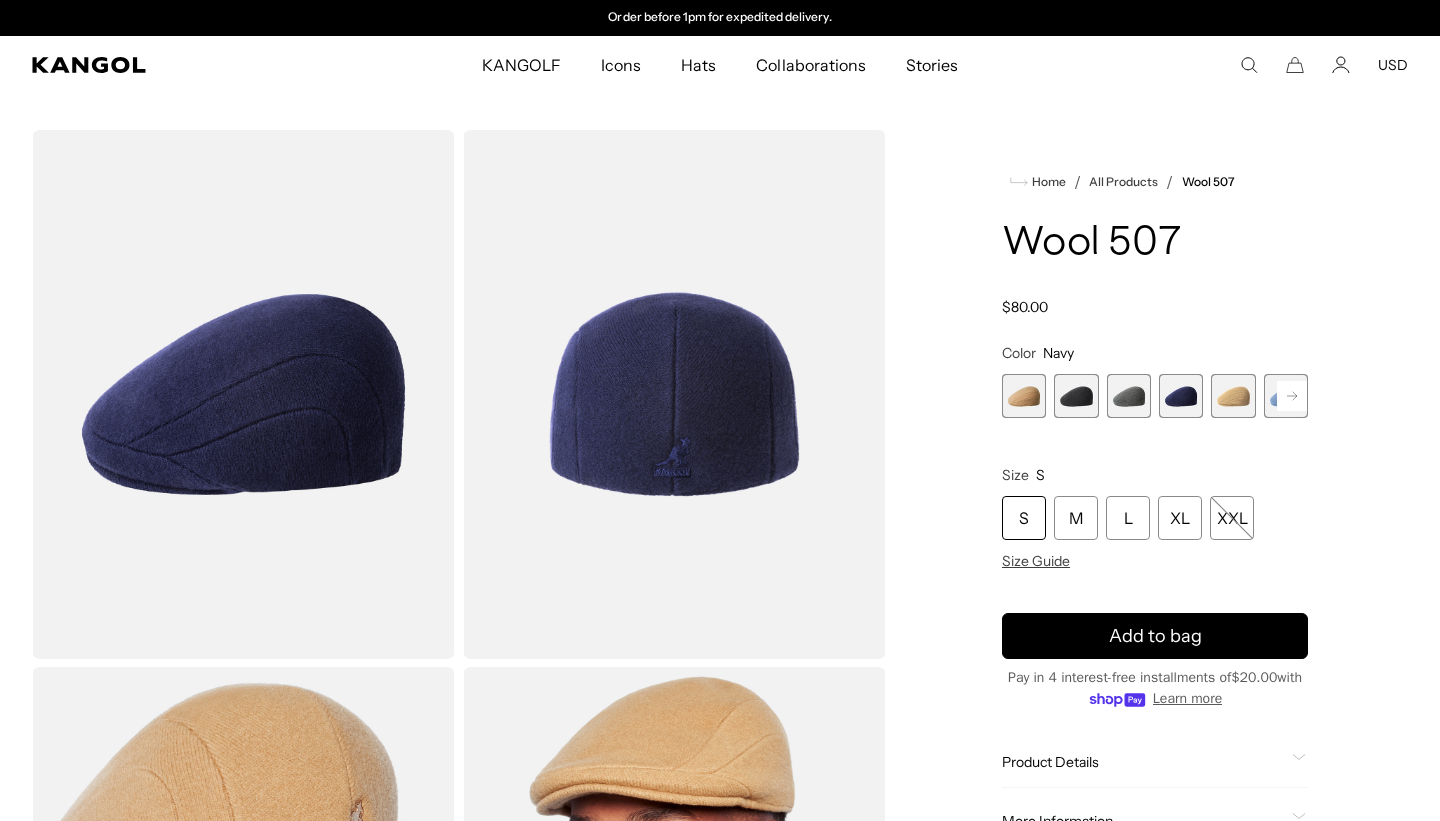 click at bounding box center [1233, 396] 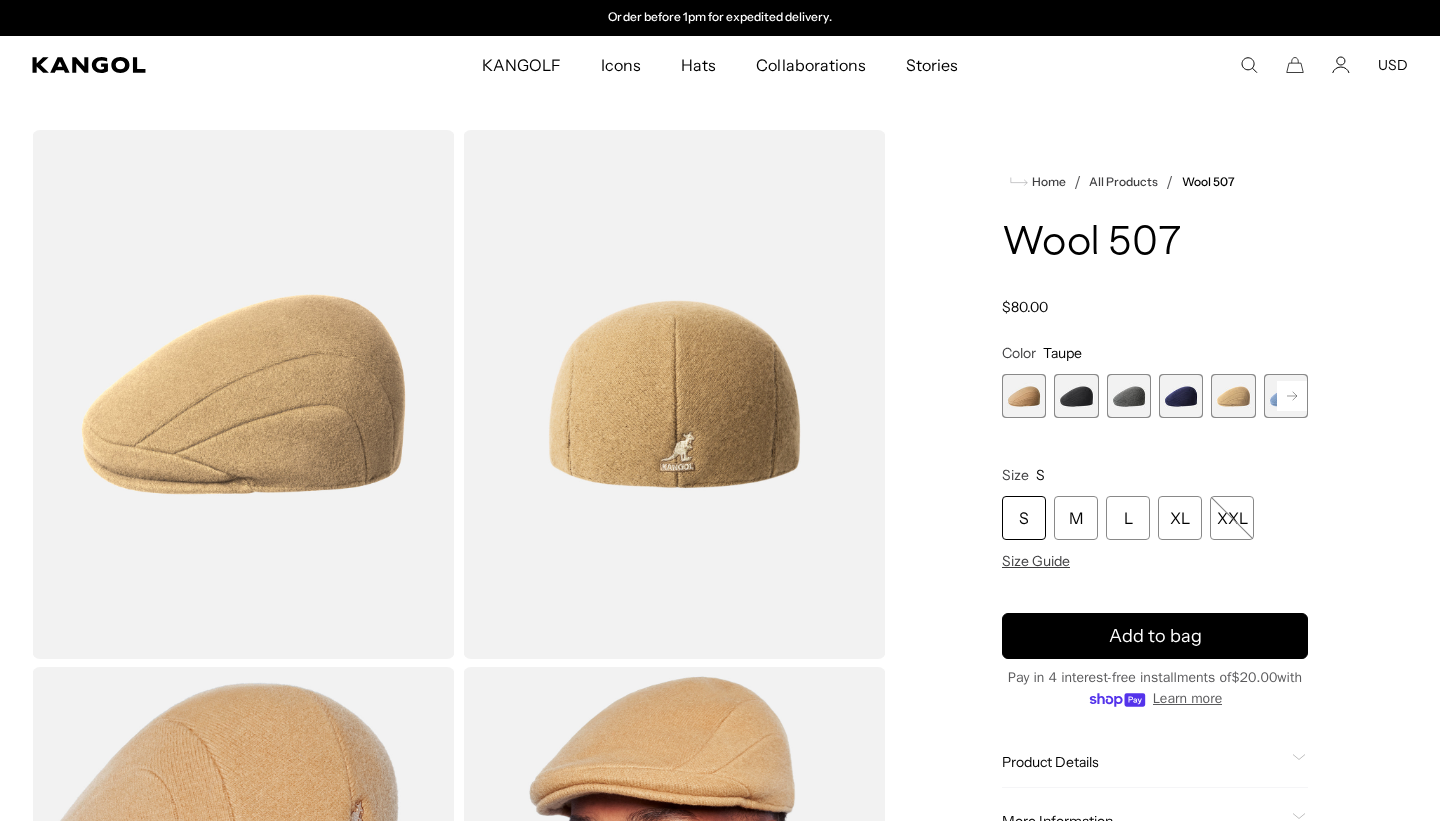 click 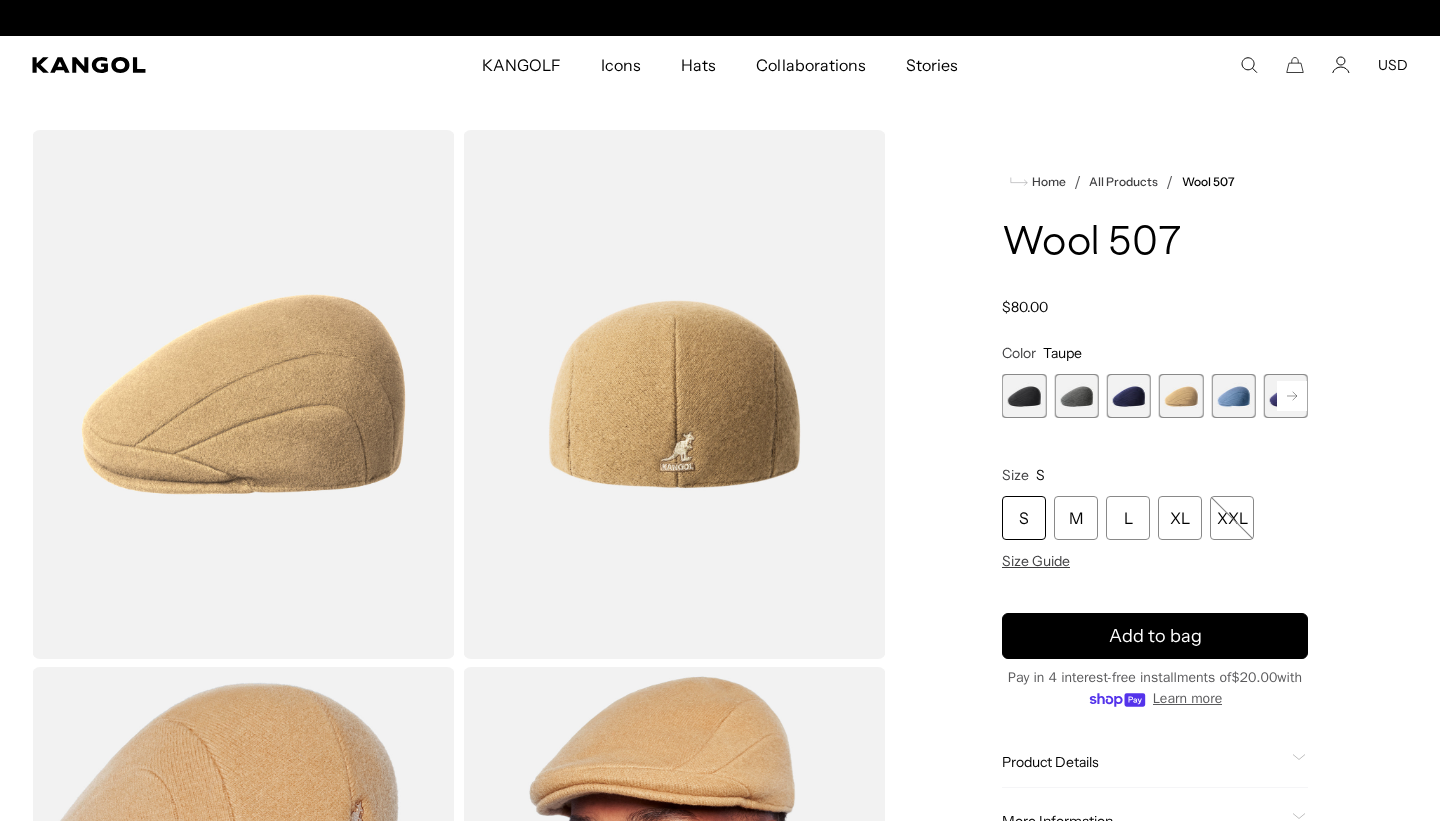 scroll, scrollTop: 0, scrollLeft: 0, axis: both 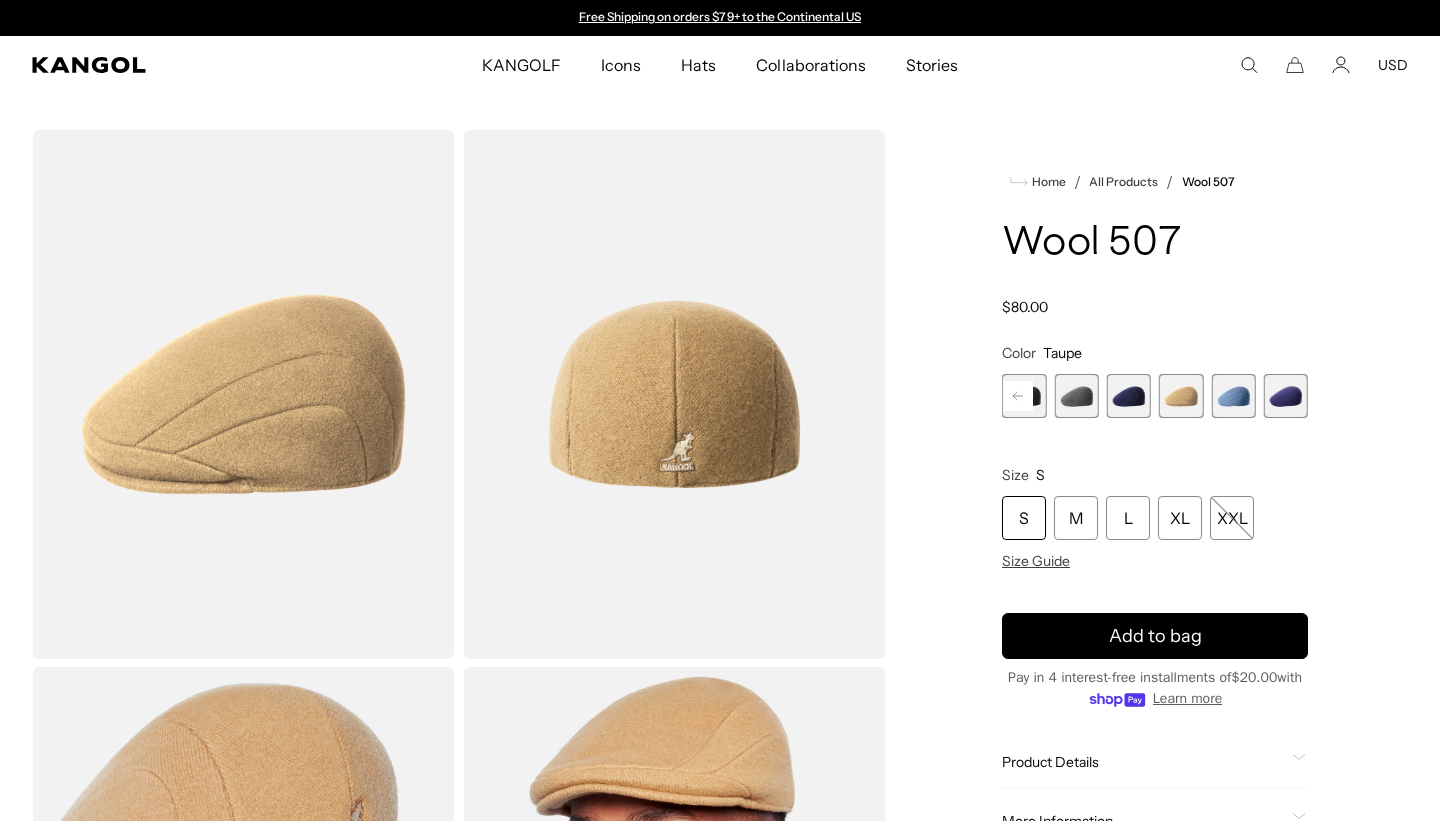 click at bounding box center [1233, 396] 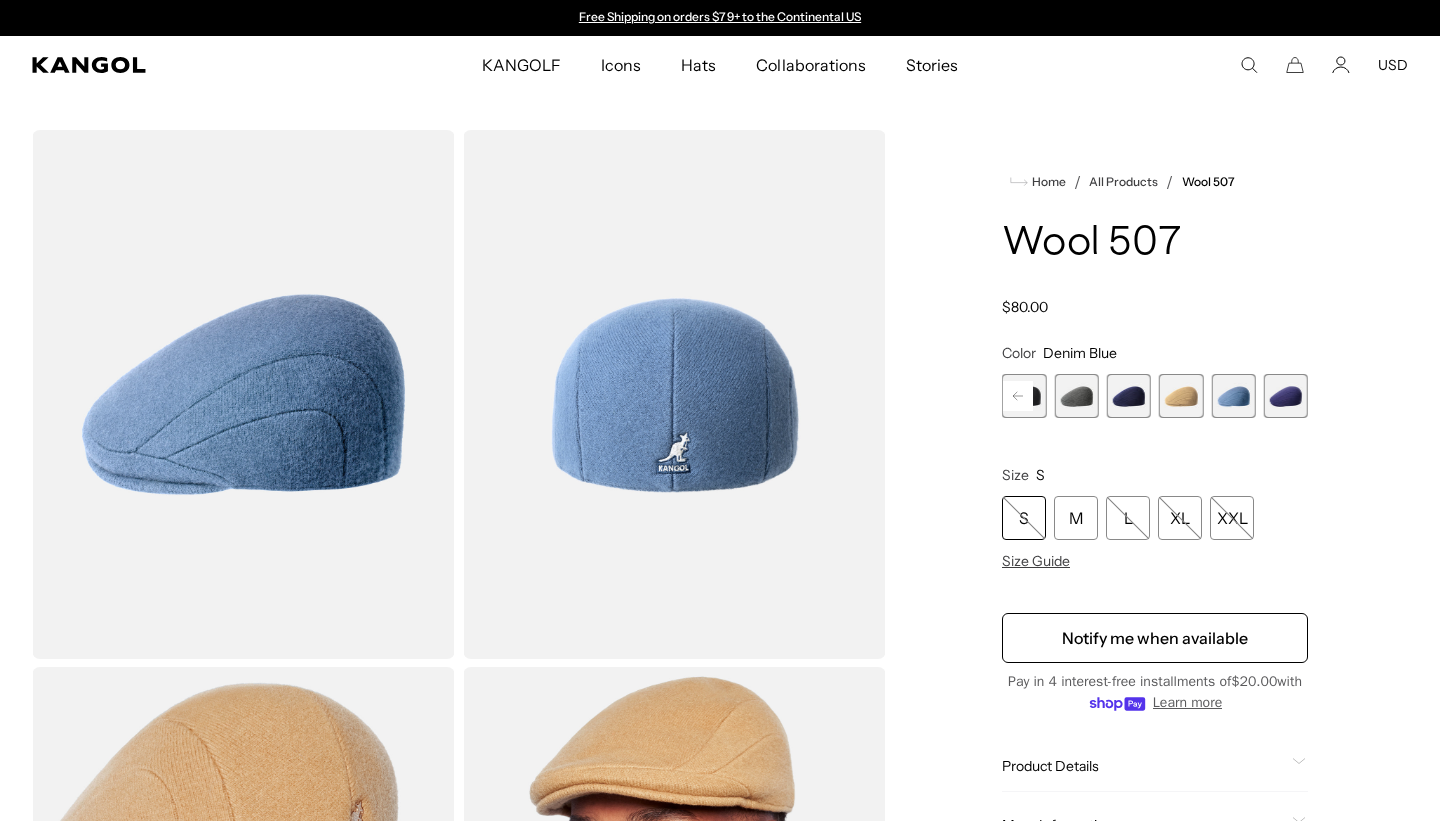 click at bounding box center (1286, 396) 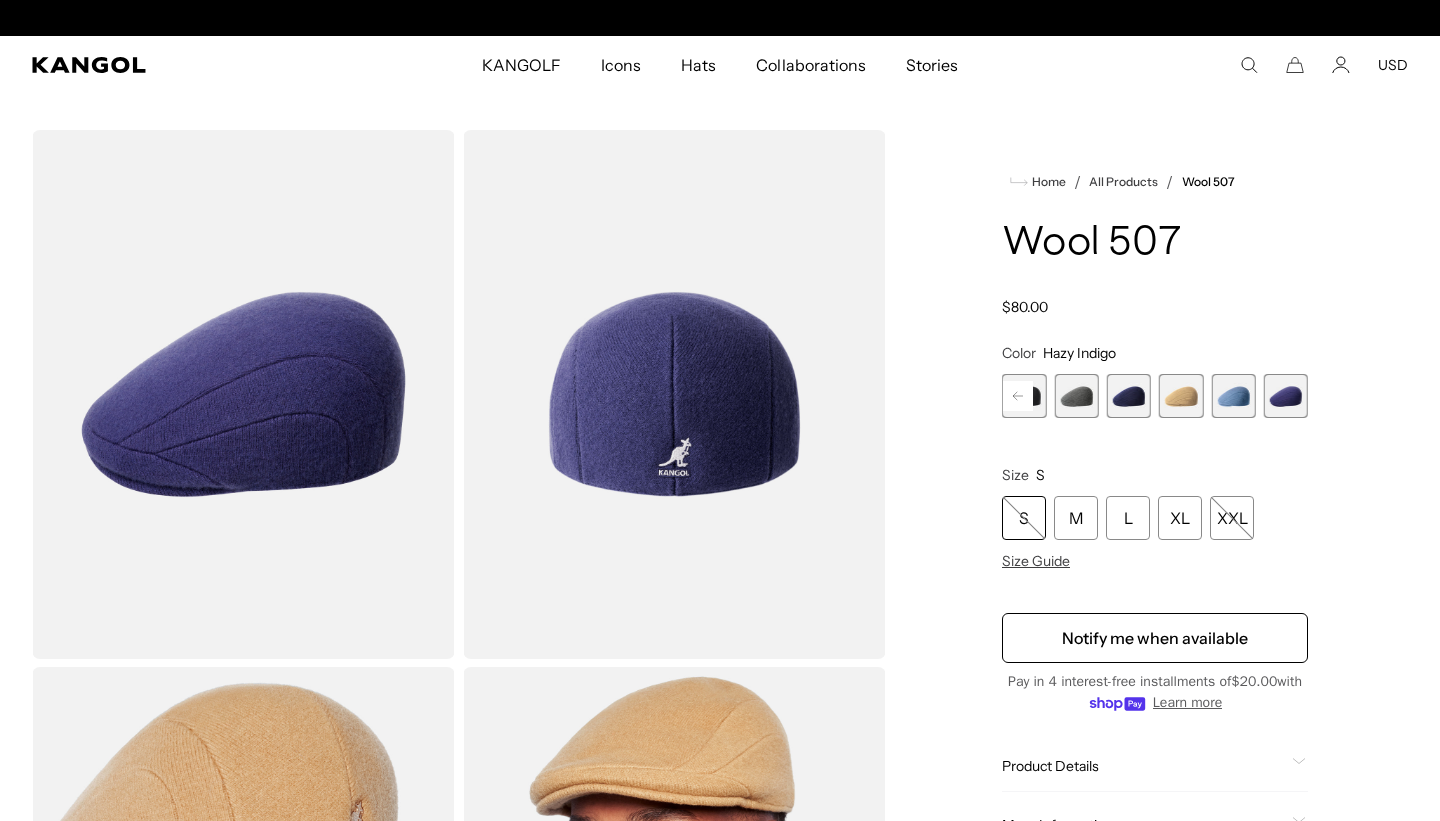 scroll, scrollTop: 0, scrollLeft: 412, axis: horizontal 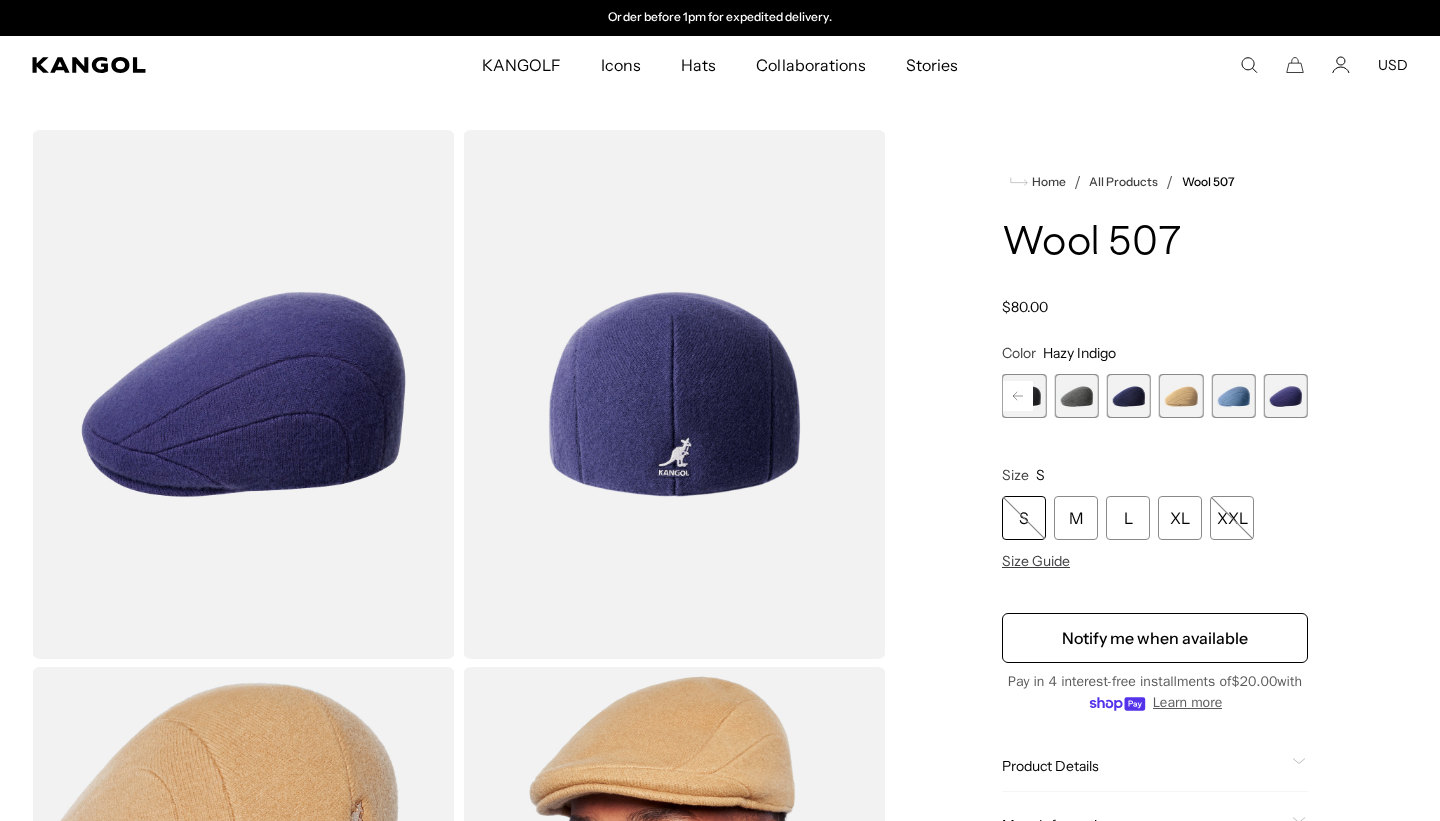 click at bounding box center (1129, 396) 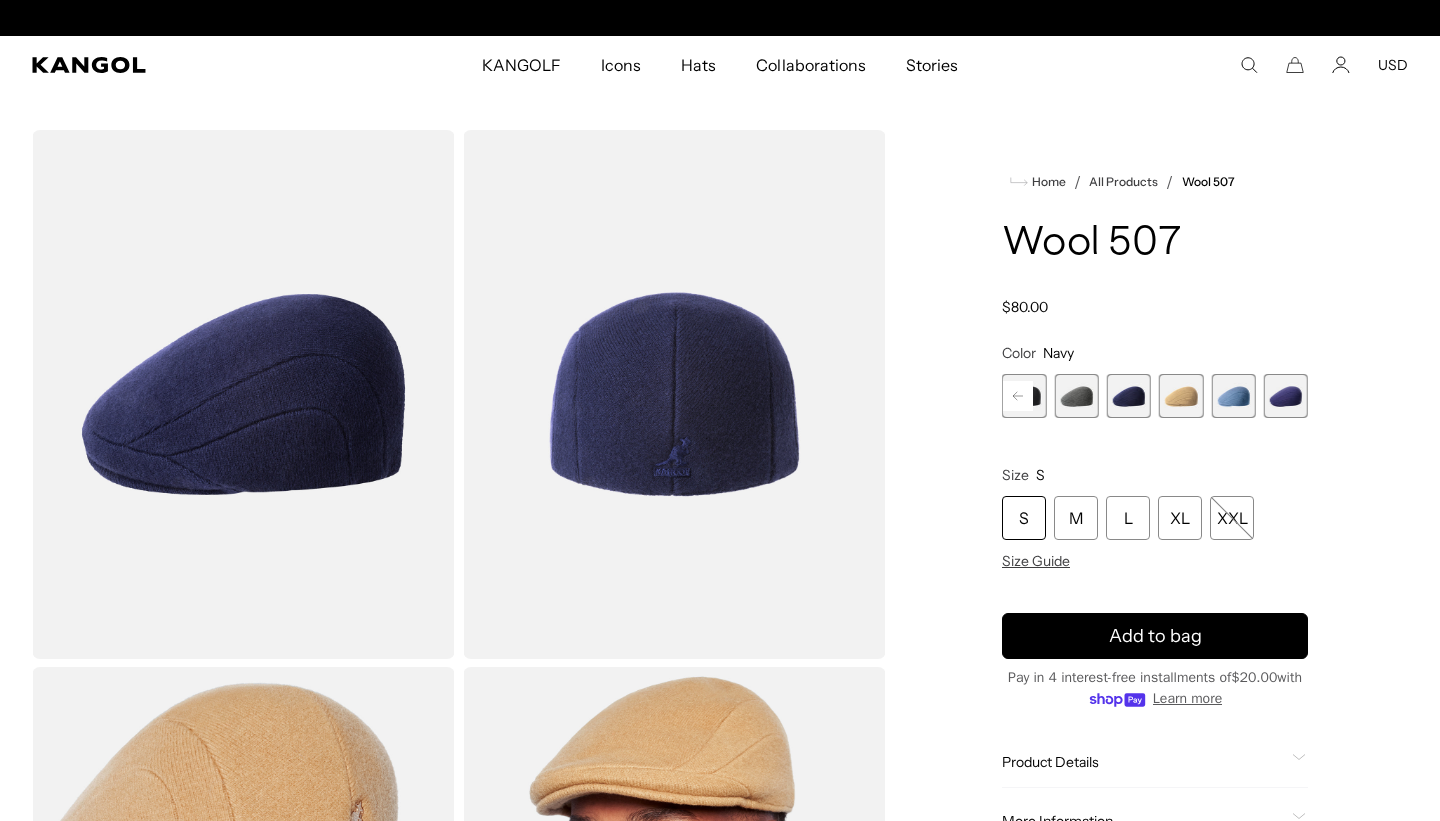 scroll, scrollTop: 0, scrollLeft: 0, axis: both 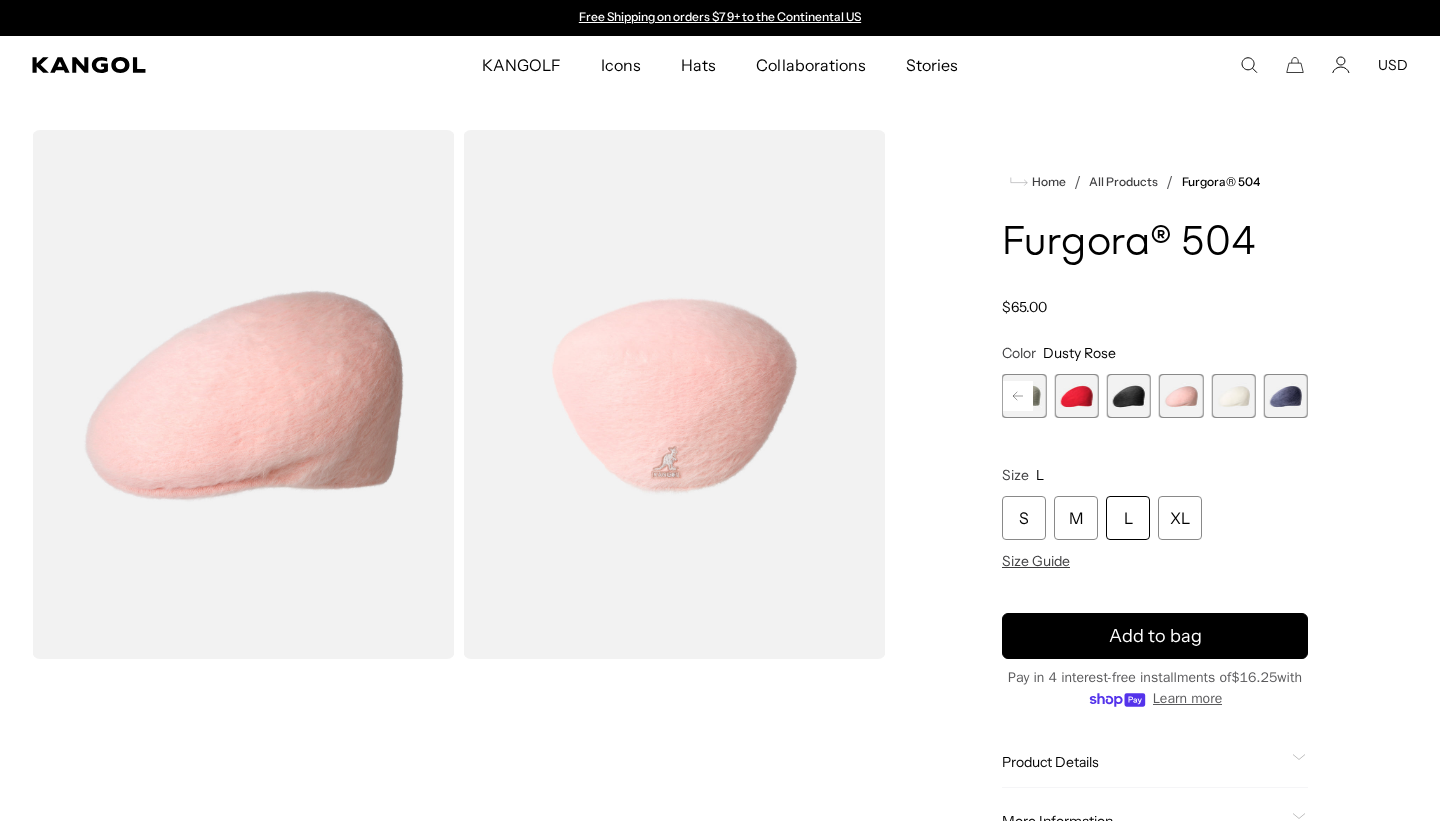 click at bounding box center [1286, 396] 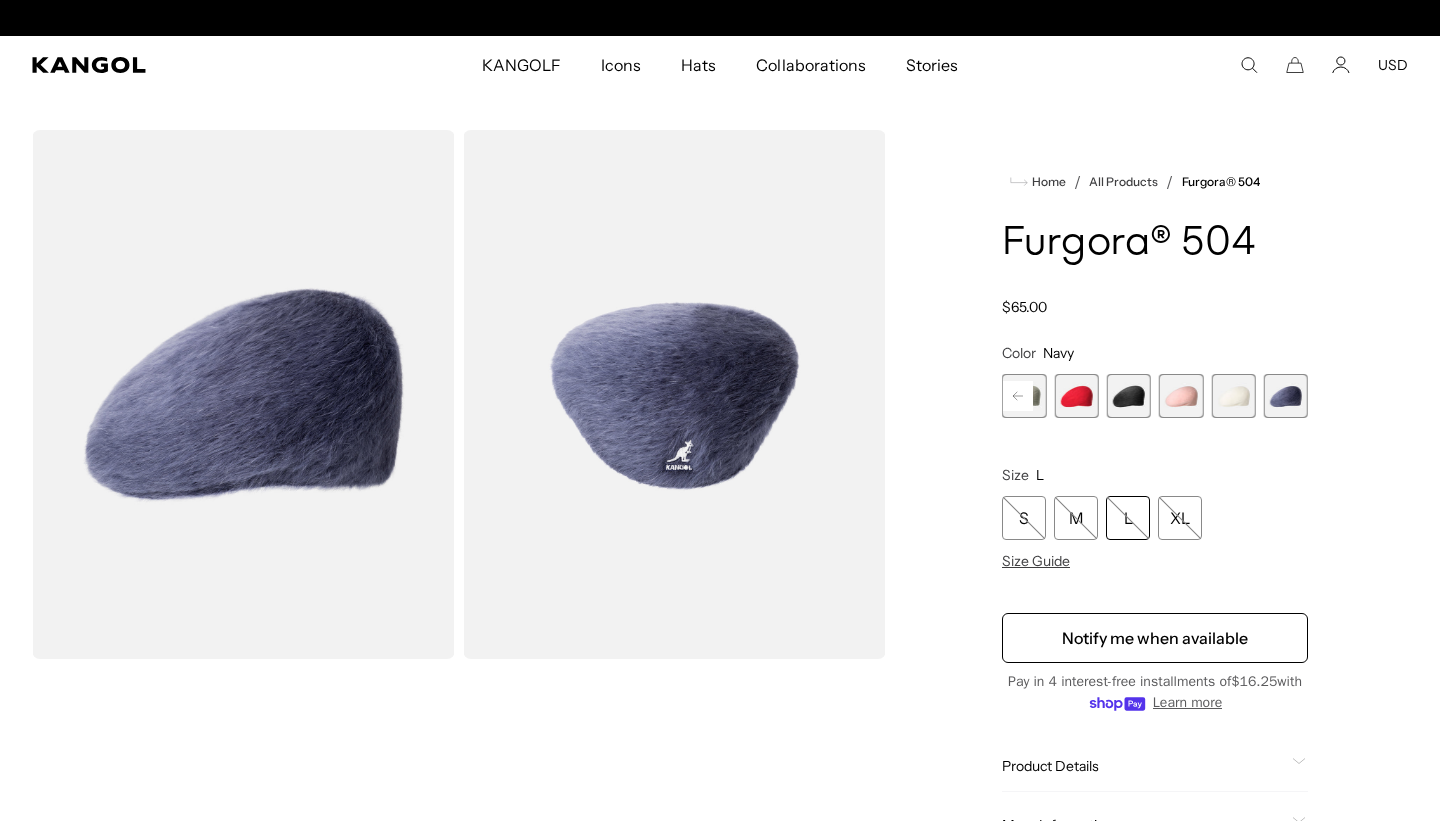 scroll, scrollTop: 0, scrollLeft: 0, axis: both 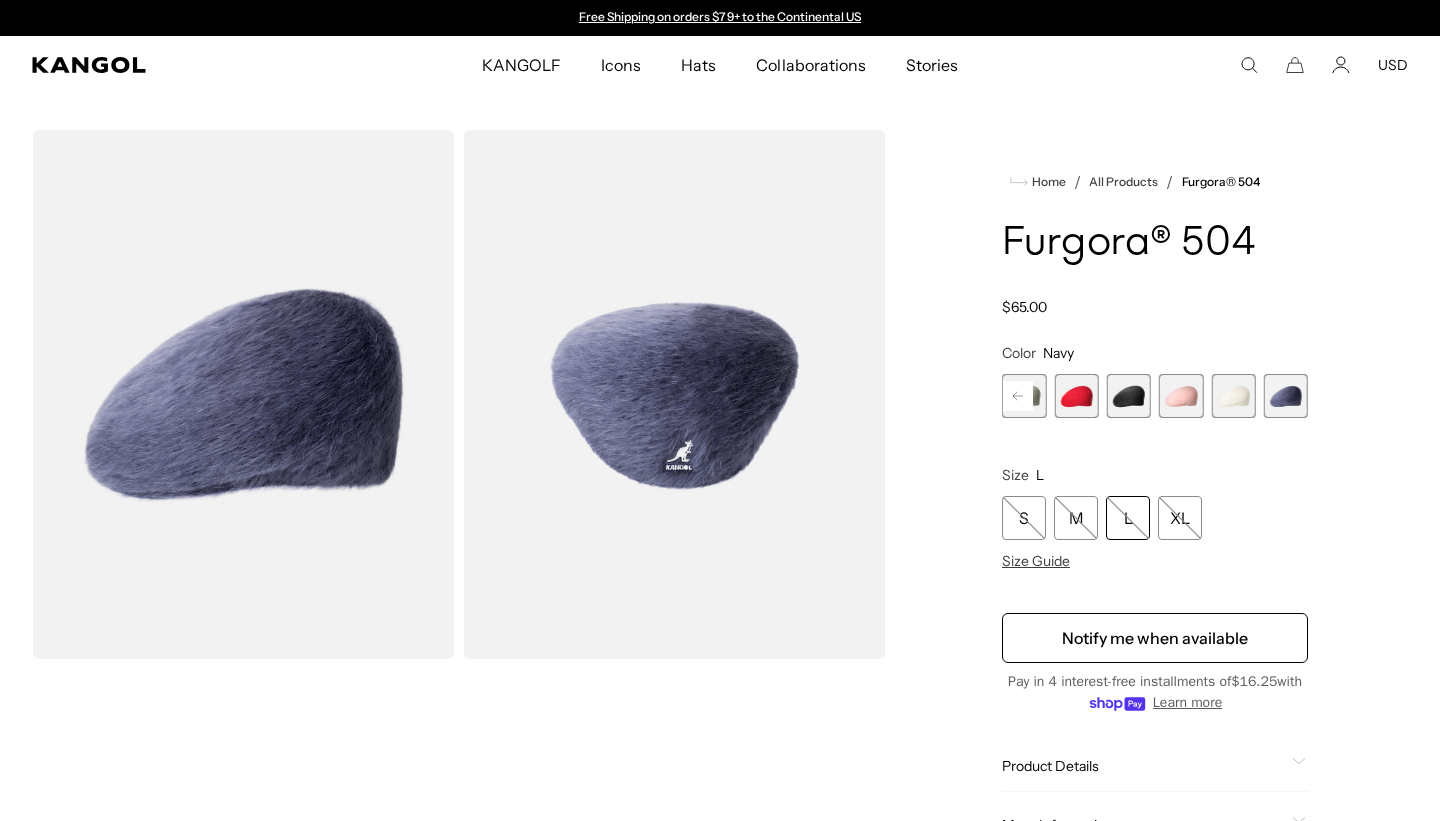 click at bounding box center (1233, 396) 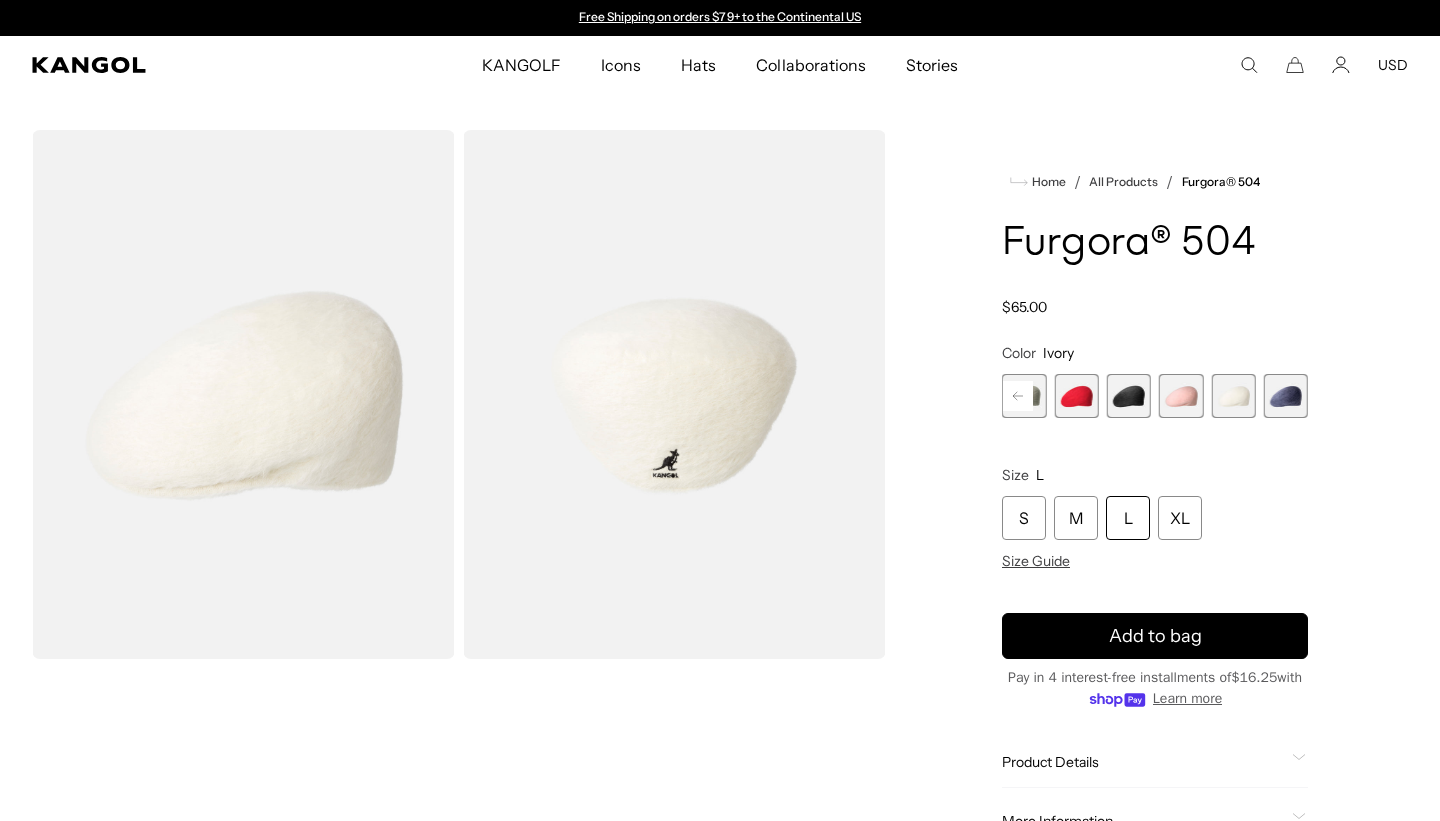 scroll, scrollTop: 0, scrollLeft: 412, axis: horizontal 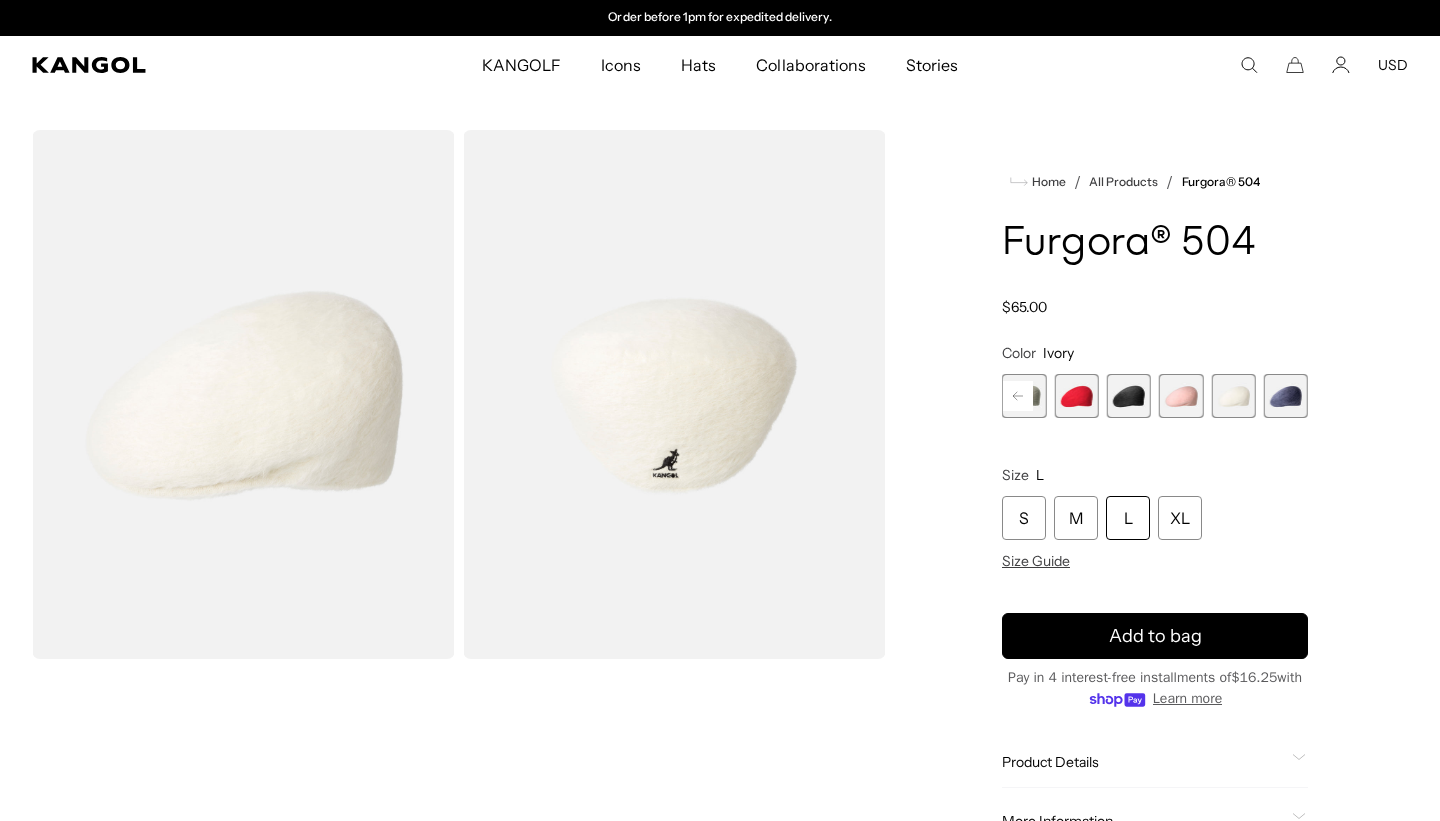 click at bounding box center [1286, 396] 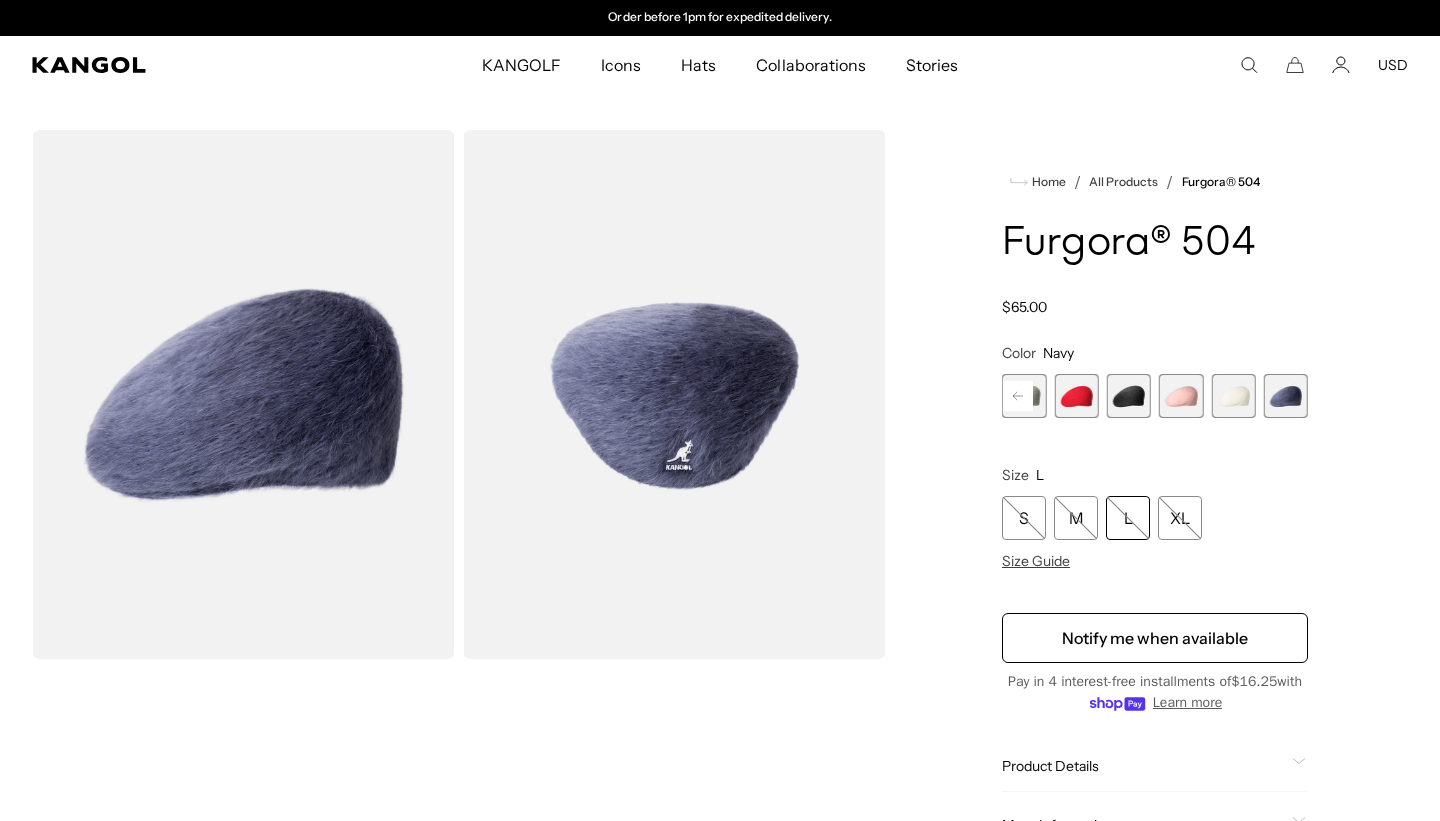 scroll, scrollTop: 0, scrollLeft: 0, axis: both 